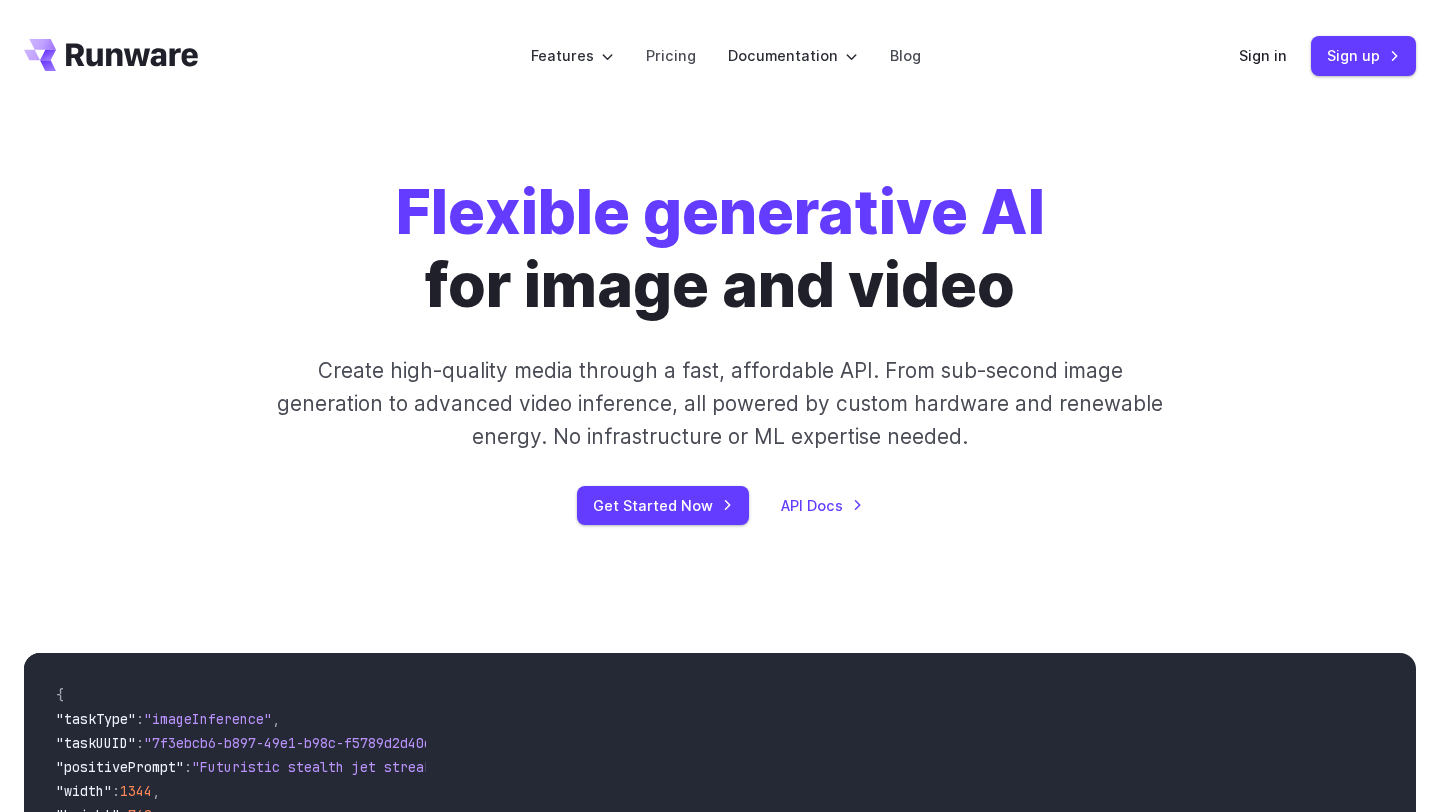 scroll, scrollTop: 0, scrollLeft: 0, axis: both 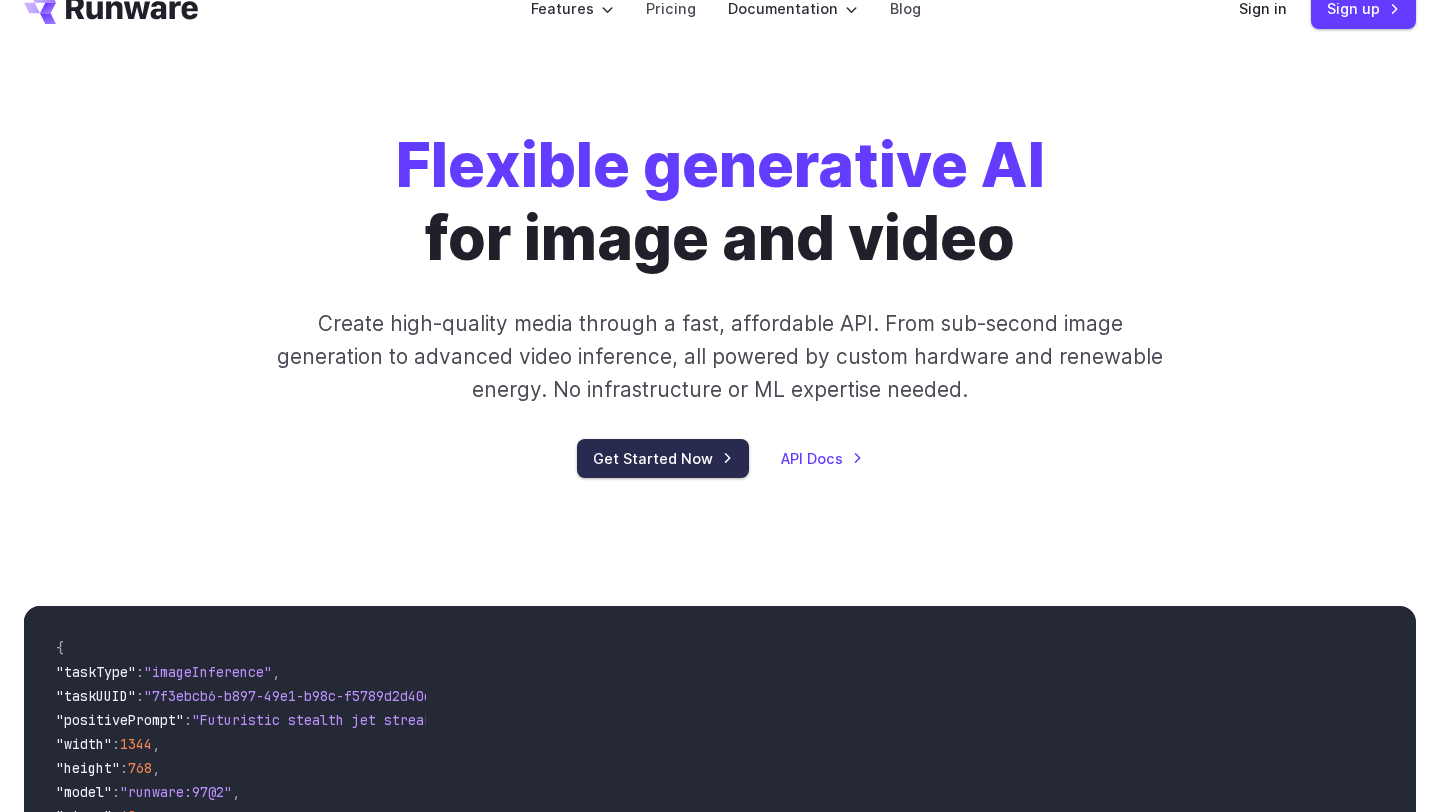 click on "Get Started Now" at bounding box center [663, 458] 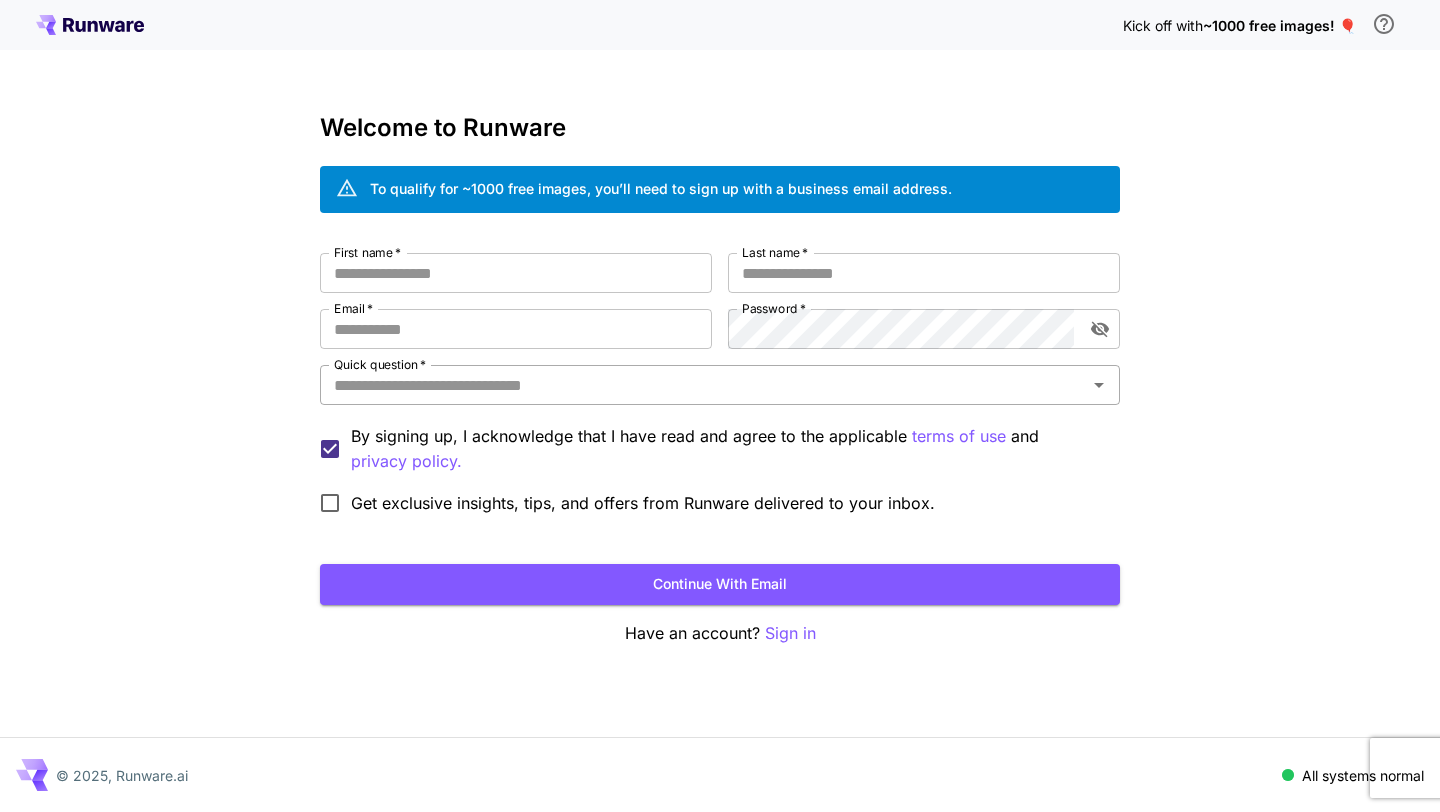 scroll, scrollTop: 0, scrollLeft: 0, axis: both 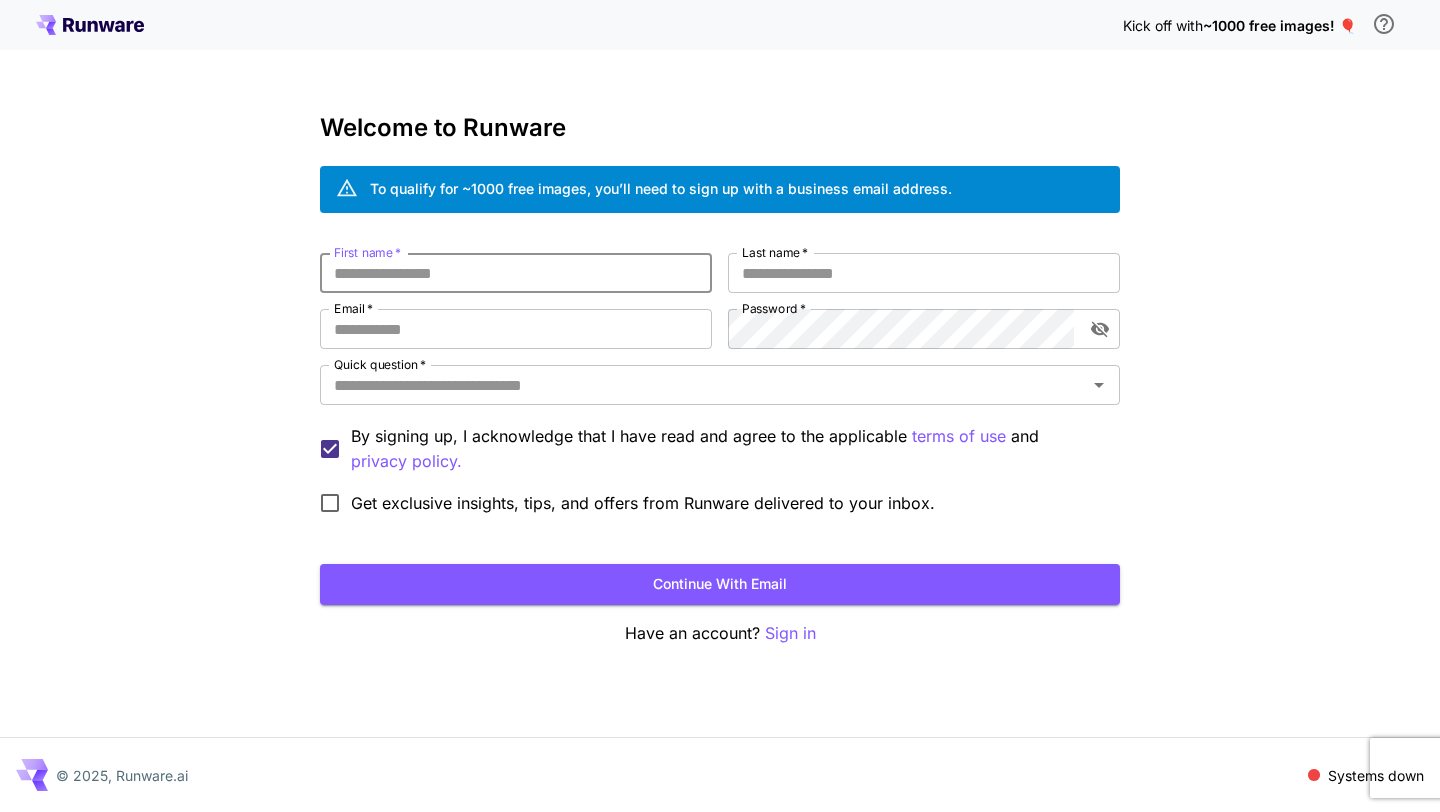 click on "First name   *" at bounding box center (516, 273) 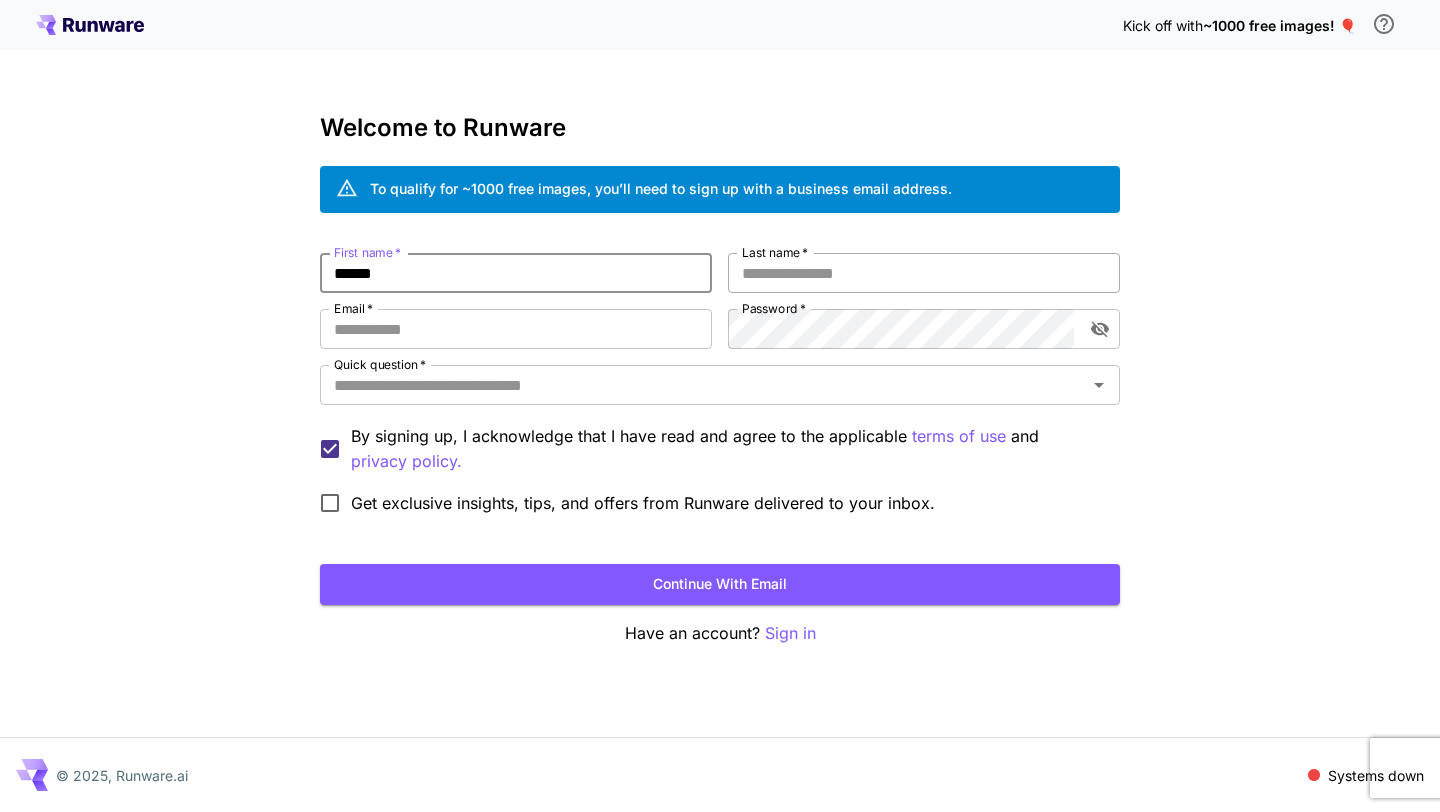 type on "*****" 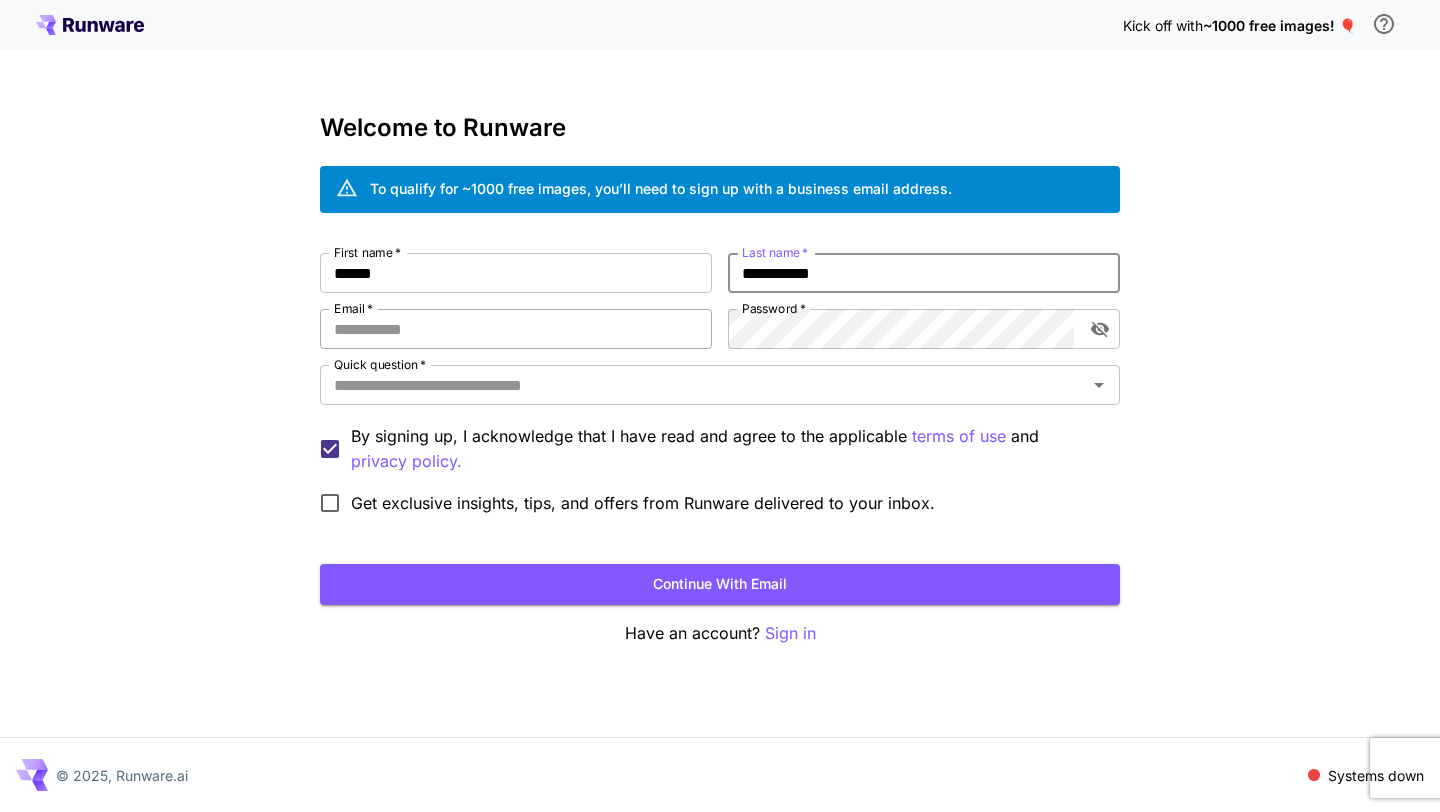 type on "**********" 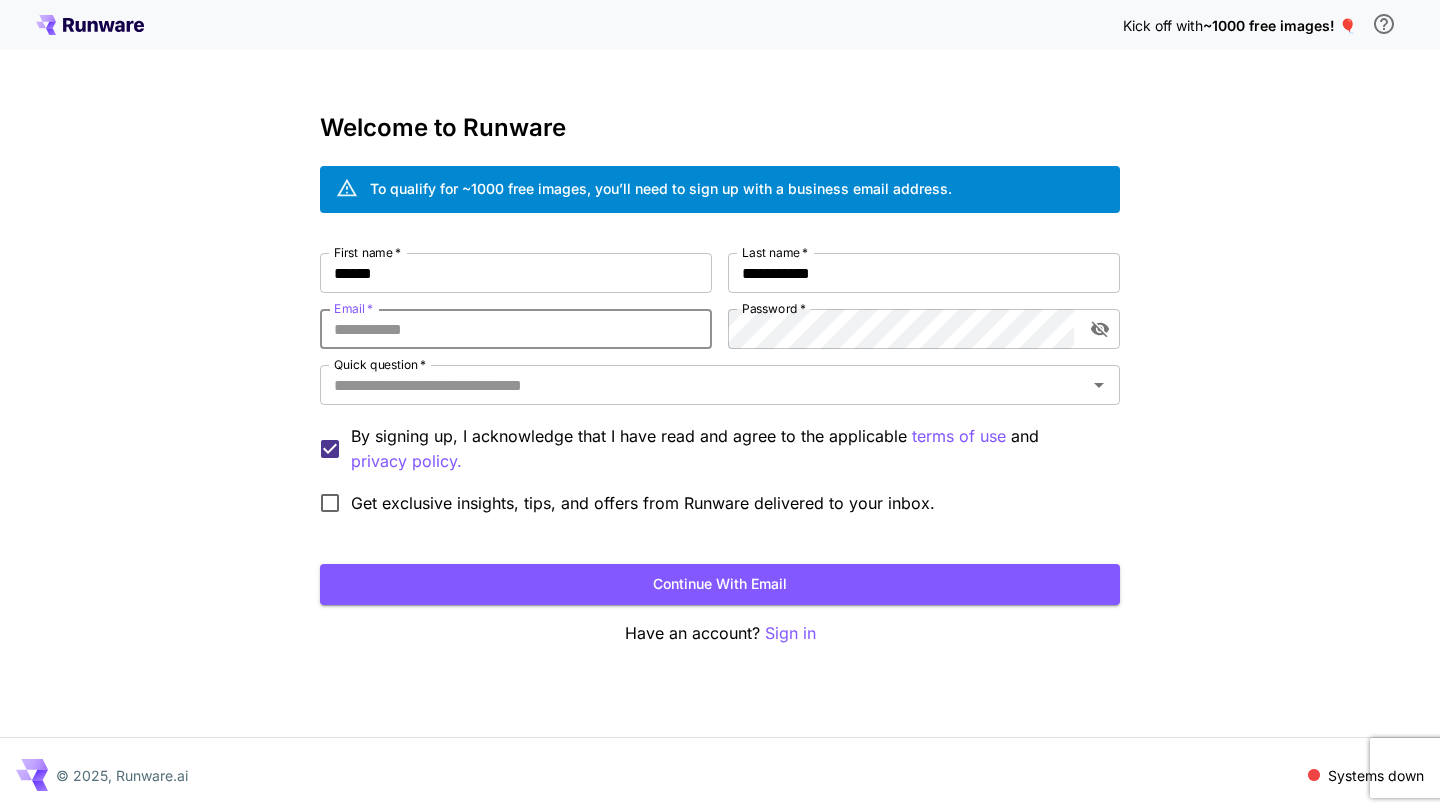 click on "Email   *" at bounding box center [516, 329] 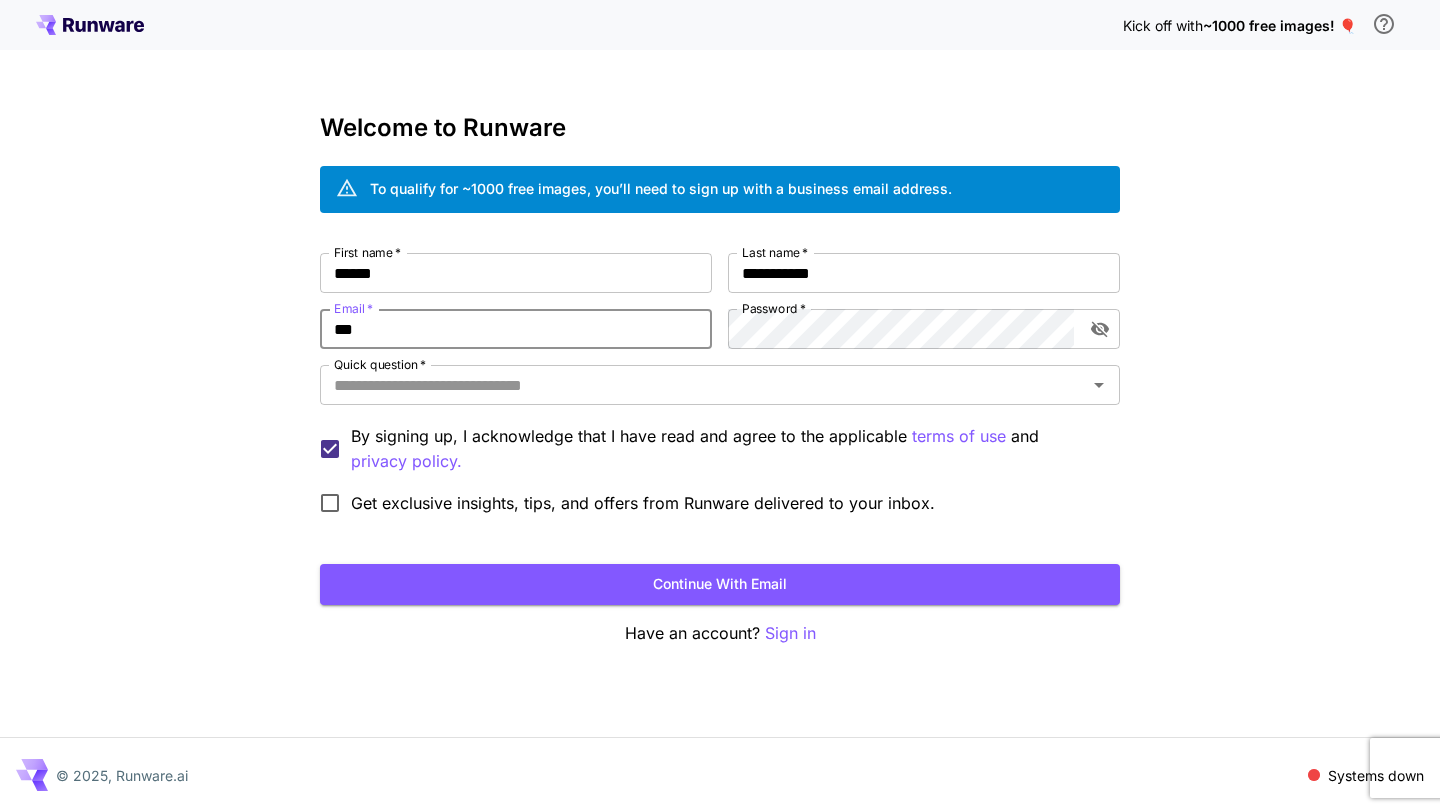 type on "***" 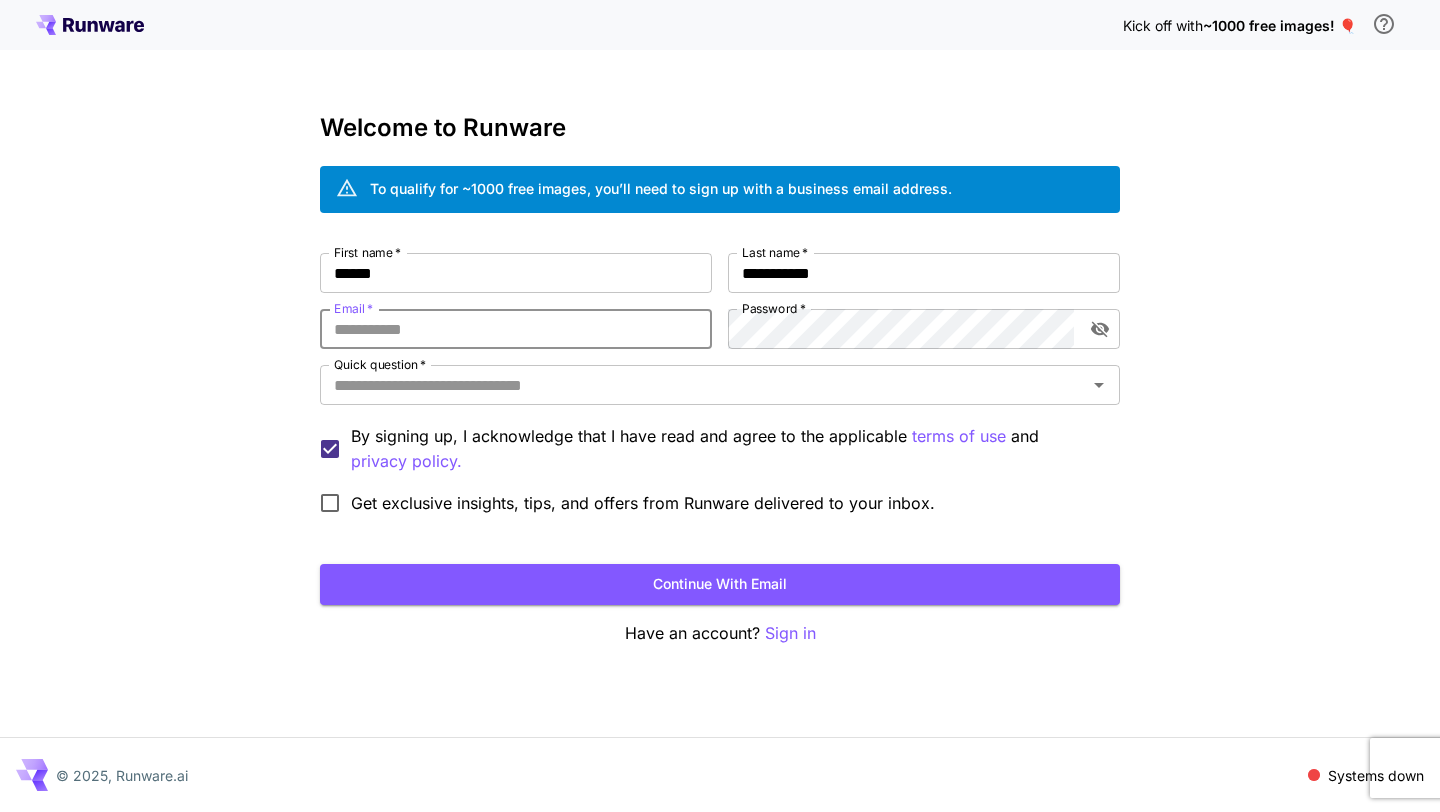 paste on "**********" 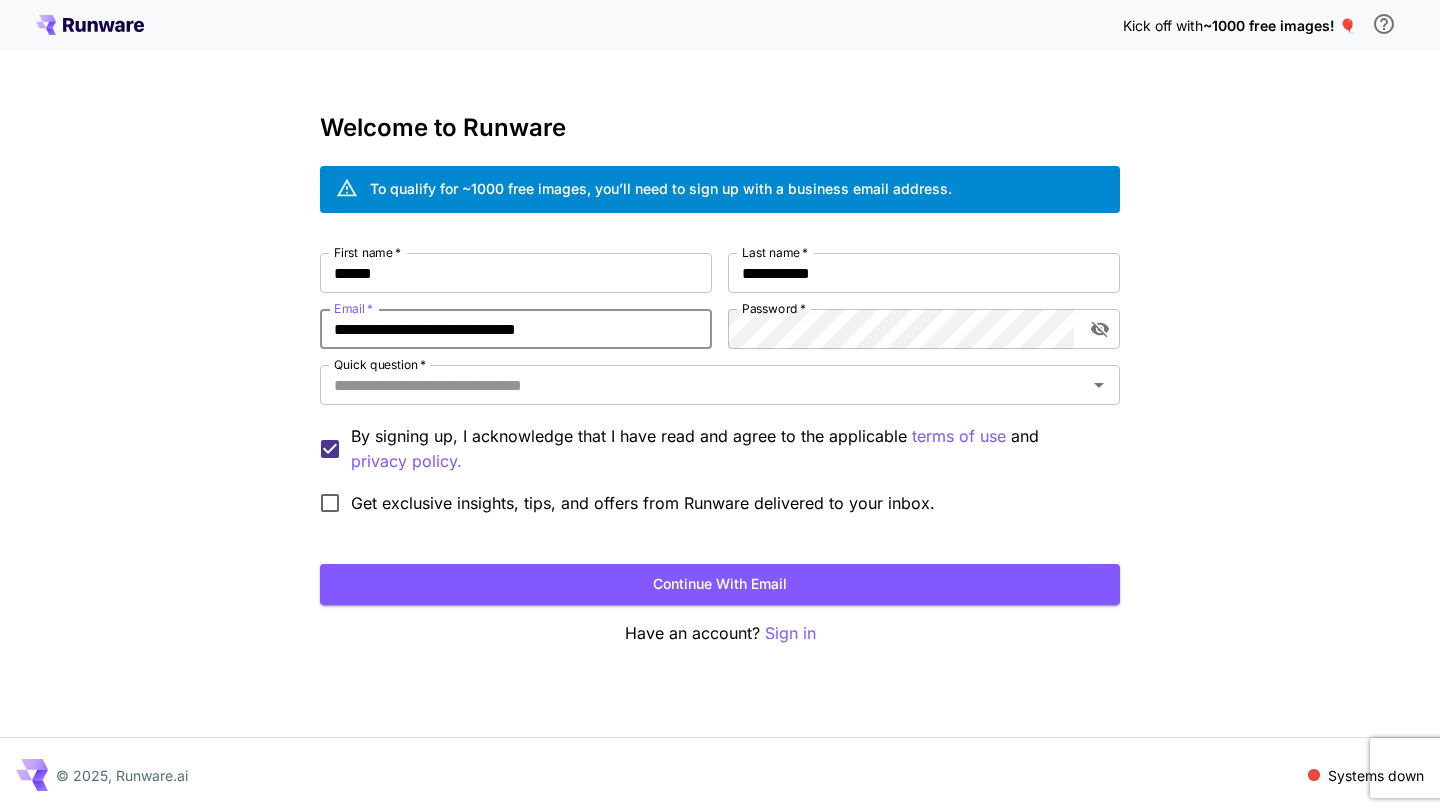 type on "**********" 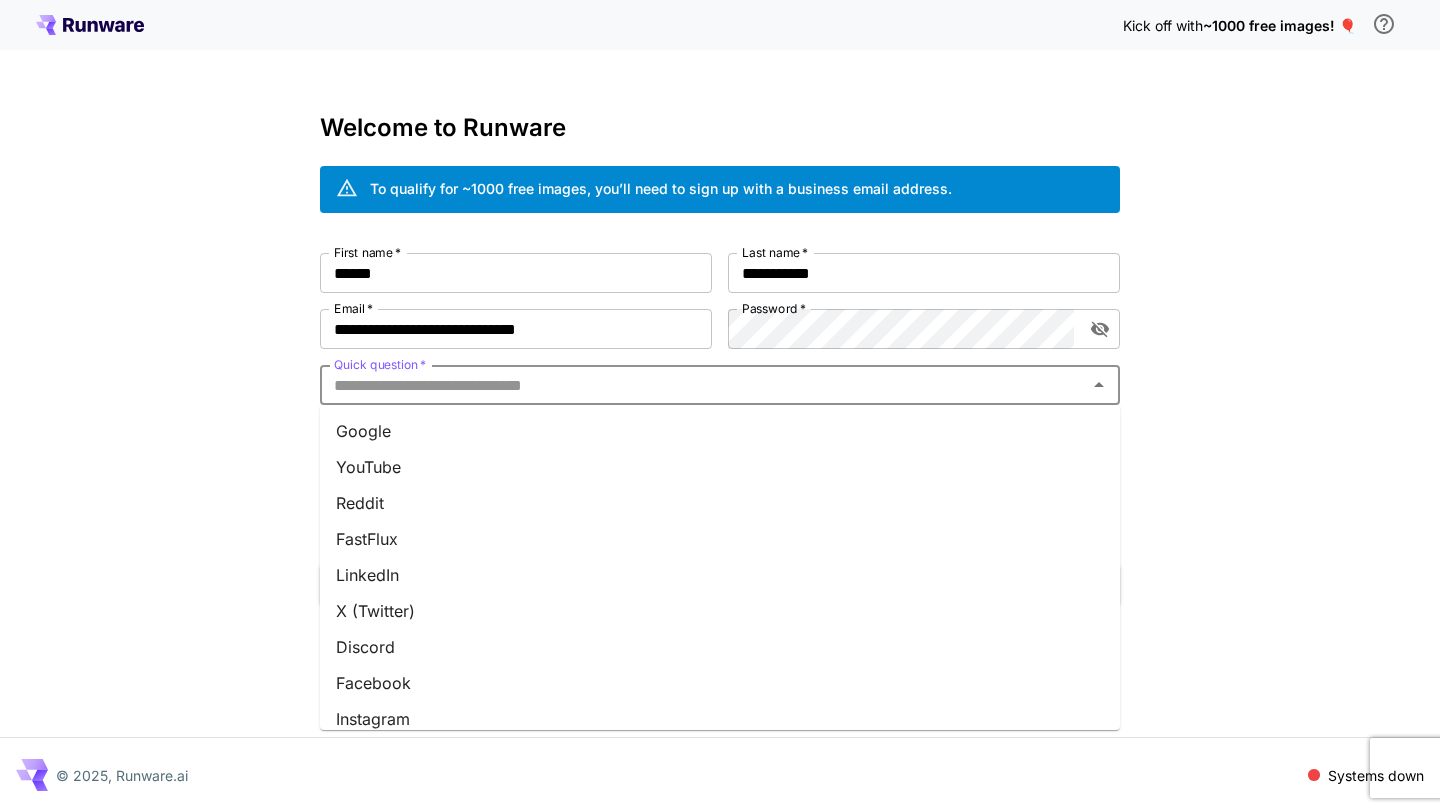 click on "Quick question   *" at bounding box center [703, 385] 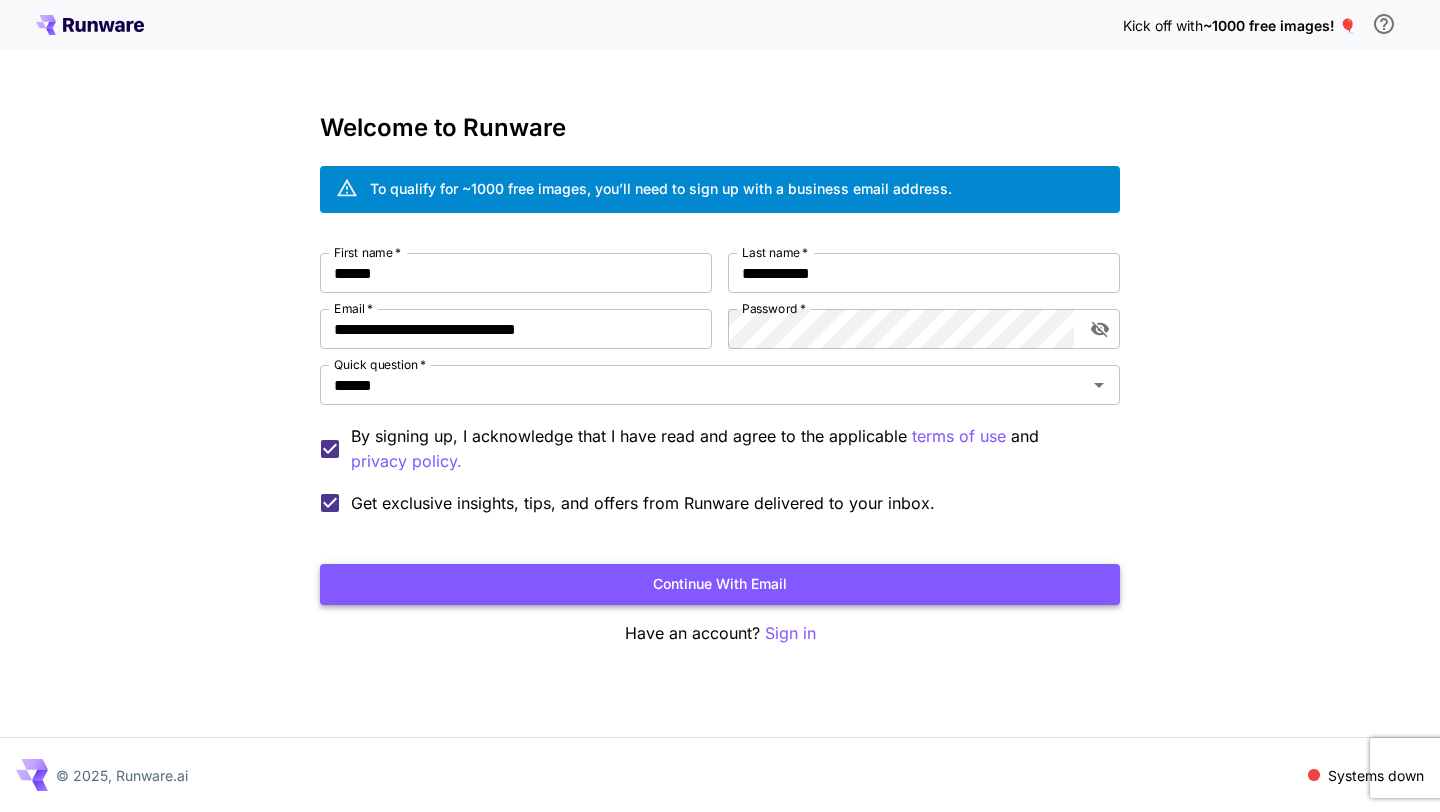 click on "Continue with email" at bounding box center [720, 584] 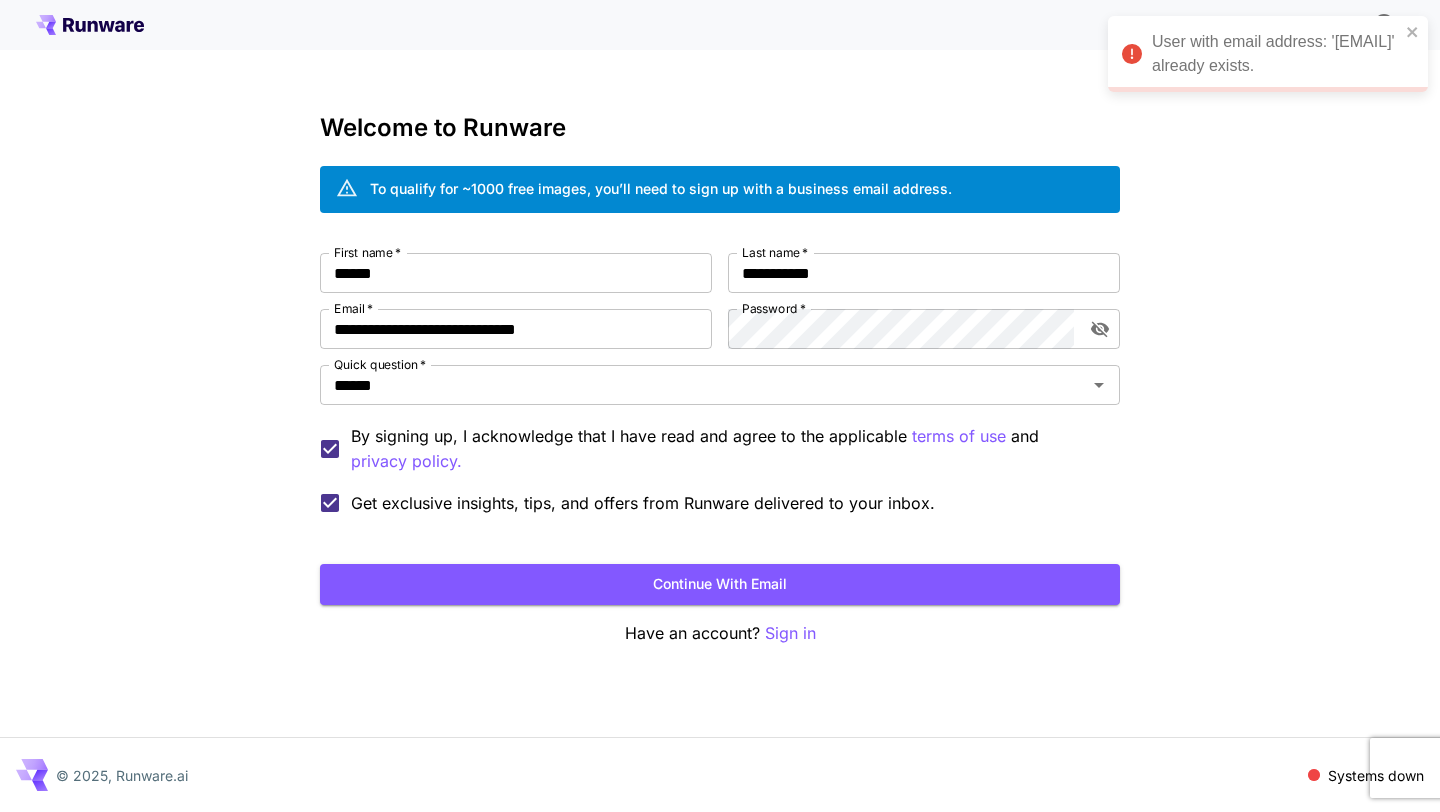 click on "User with email address: '[EMAIL]' already exists." at bounding box center (1261, 54) 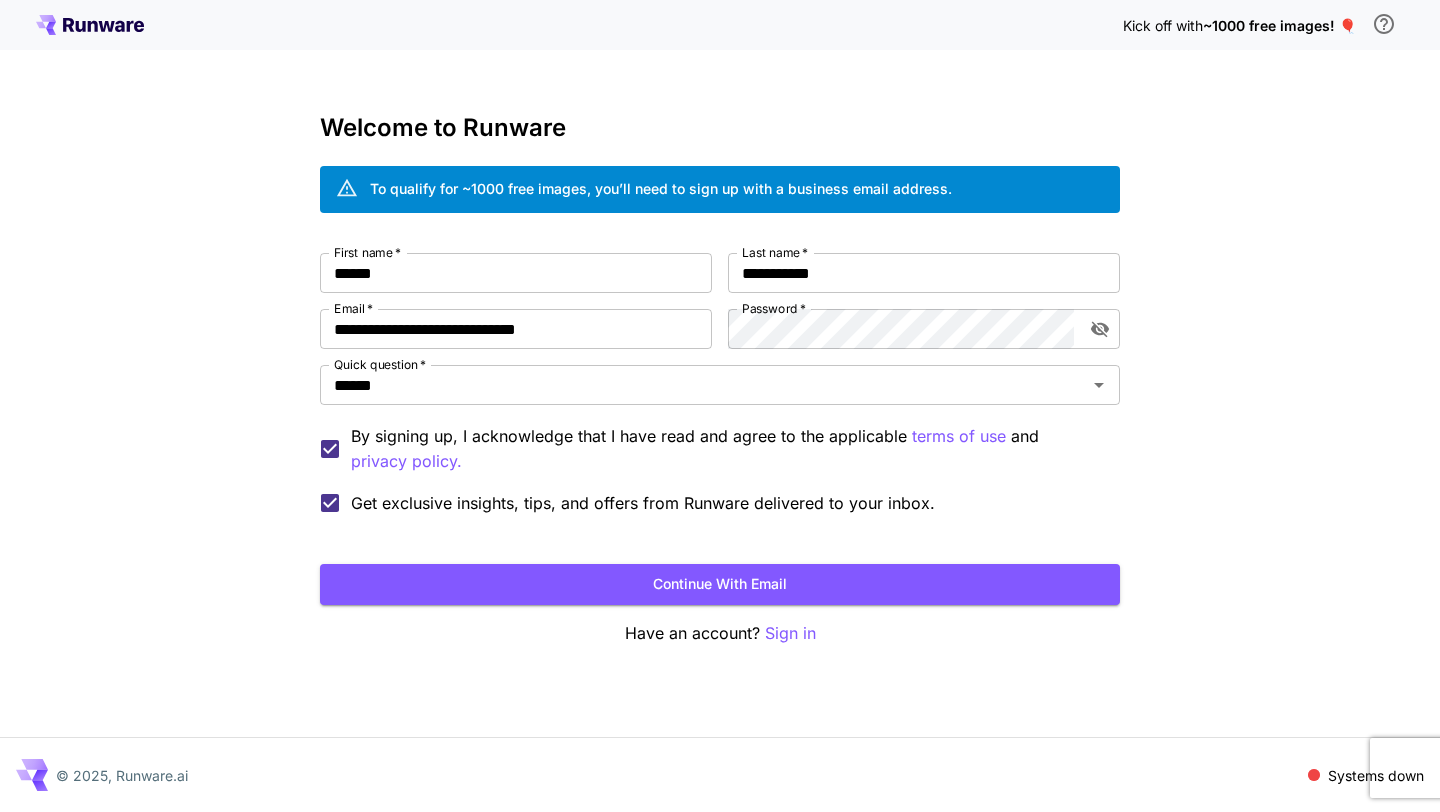 click 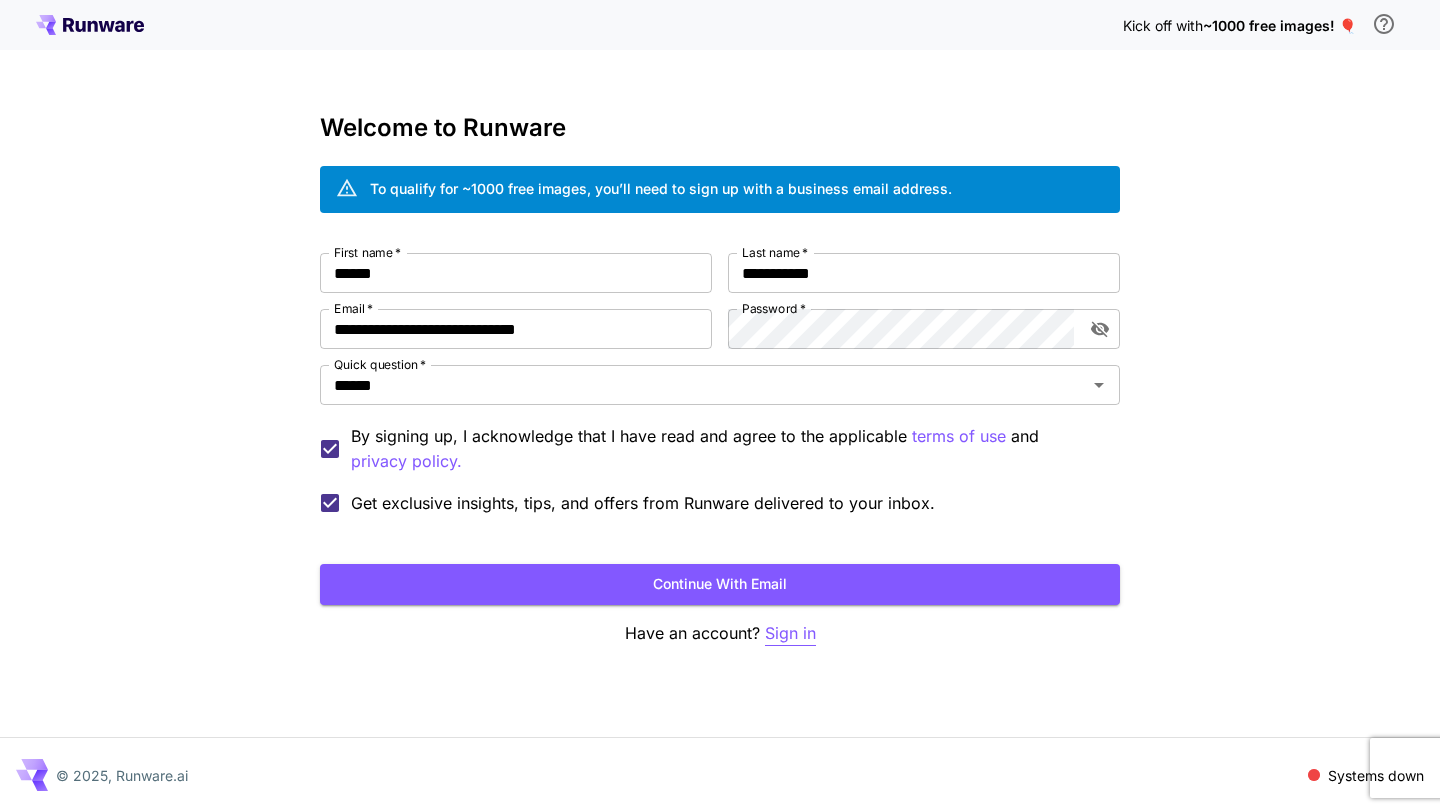 click on "Sign in" at bounding box center [790, 633] 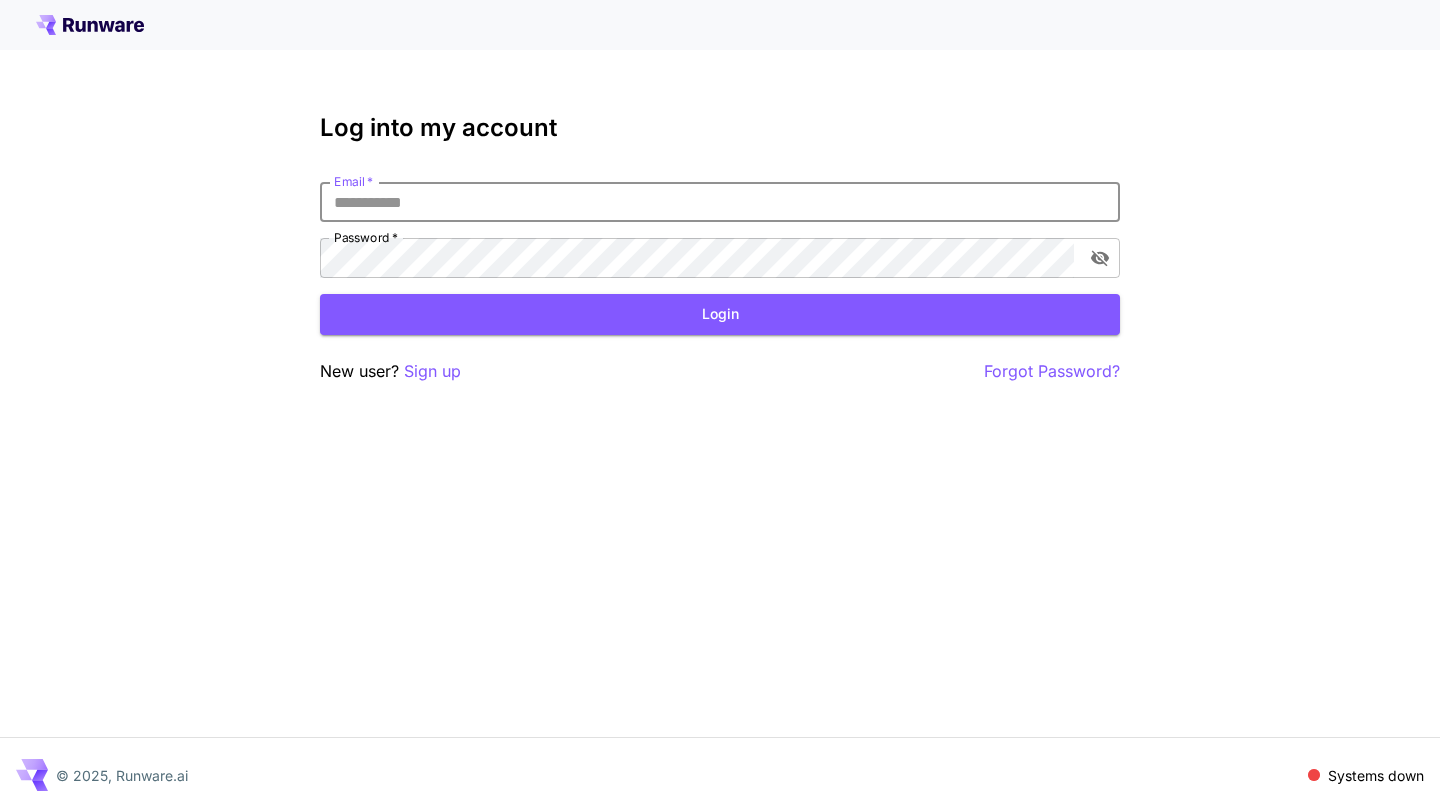click on "Email   *" at bounding box center [720, 202] 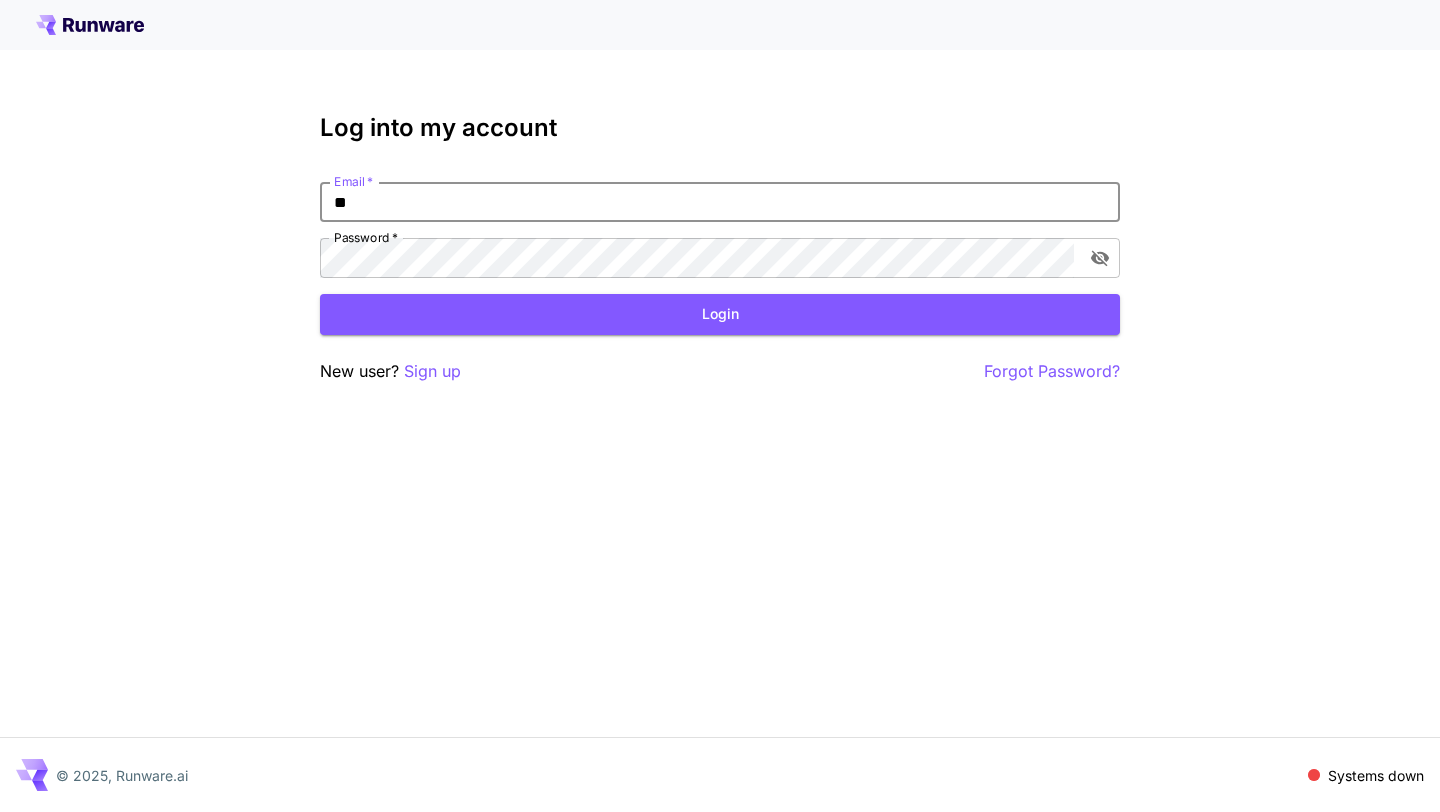 type on "*" 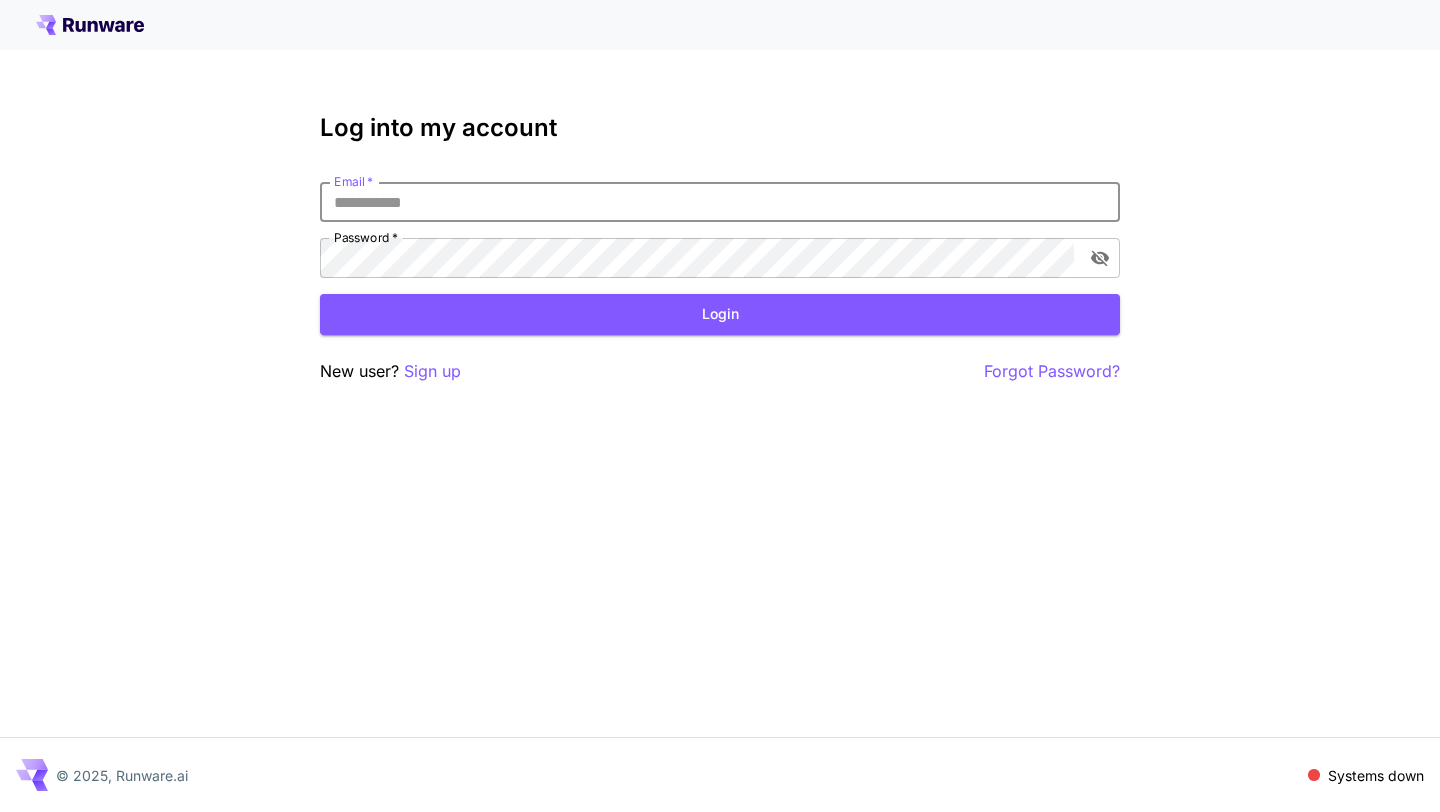 click on "Email   *" at bounding box center (720, 202) 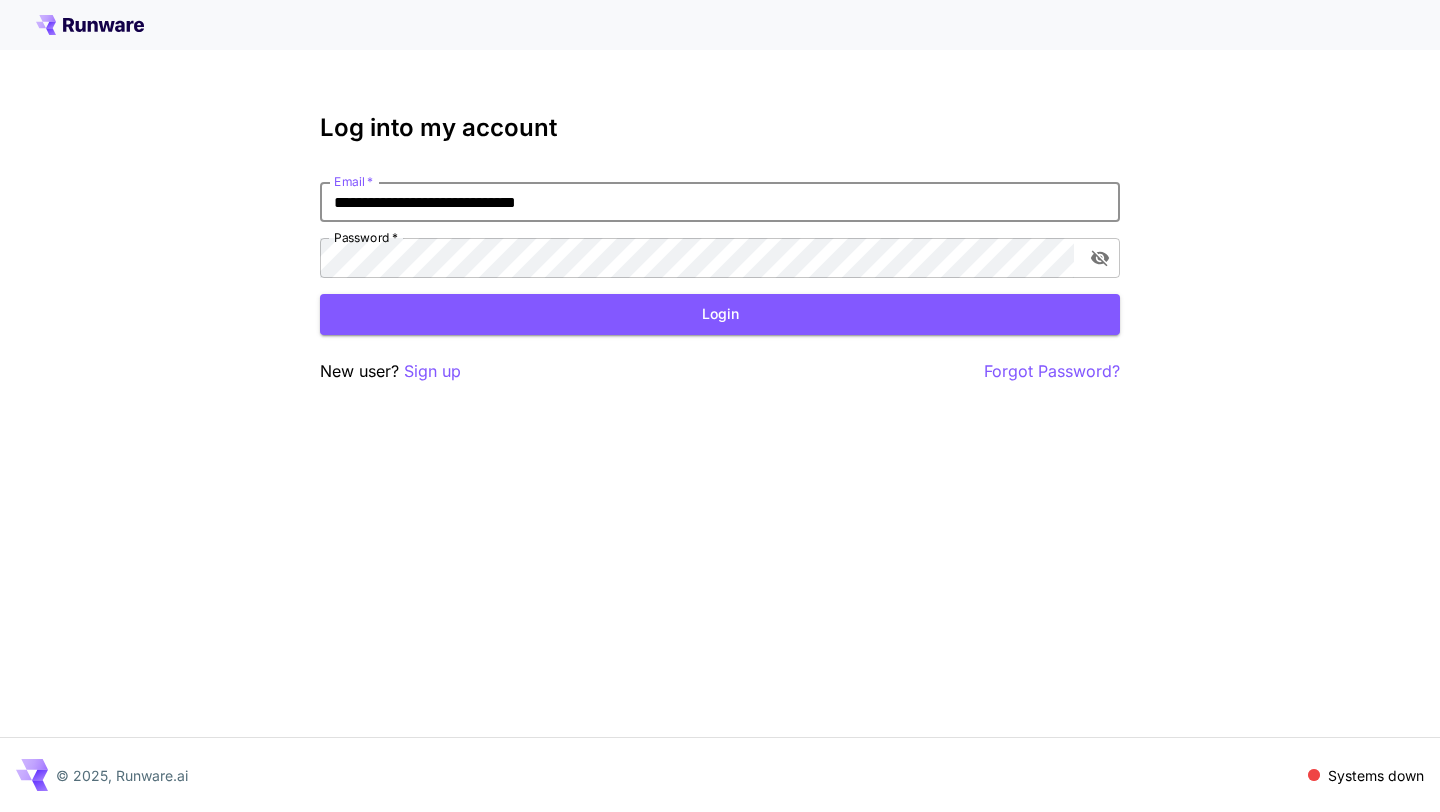 type on "**********" 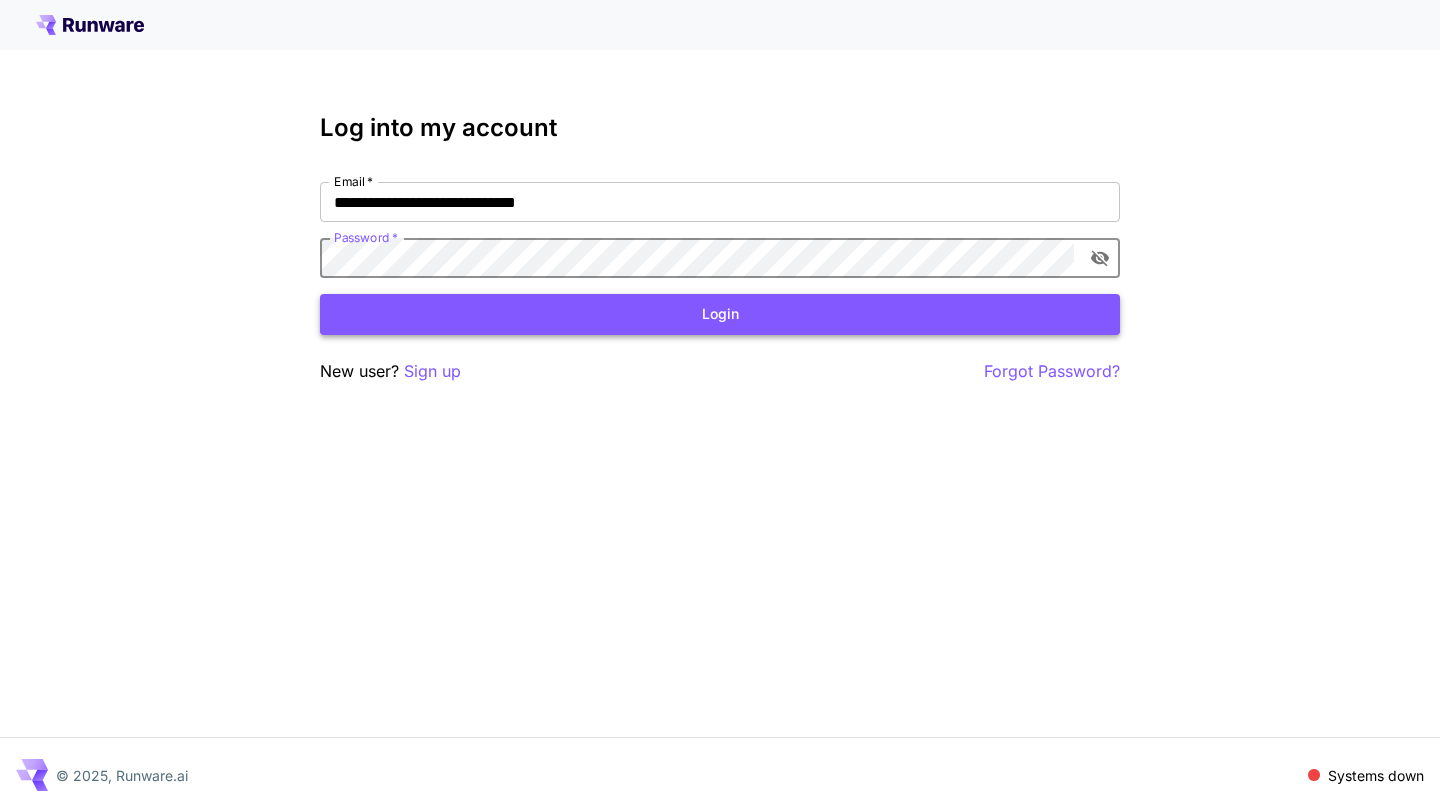 click on "Login" at bounding box center (720, 314) 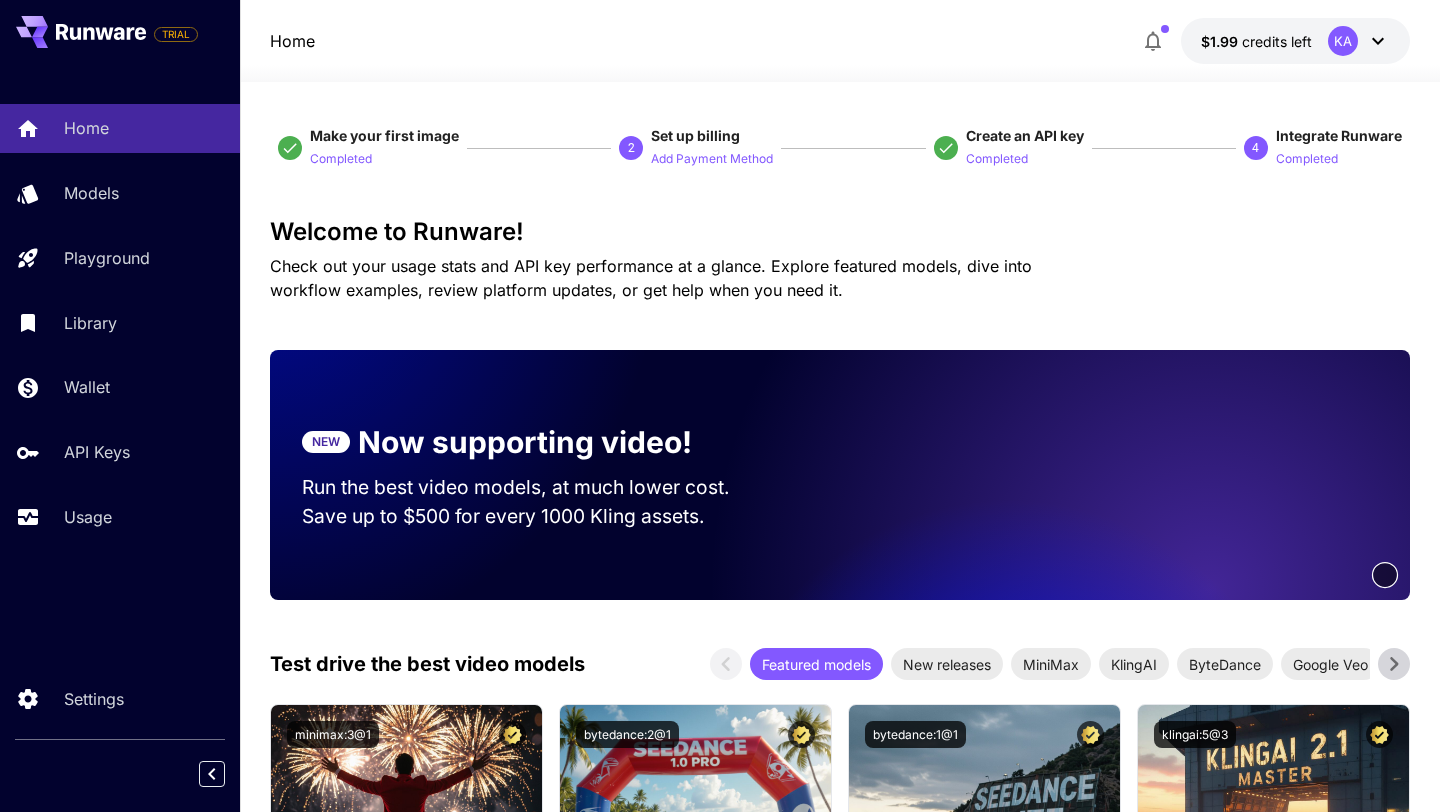 click on "KA" at bounding box center [1343, 41] 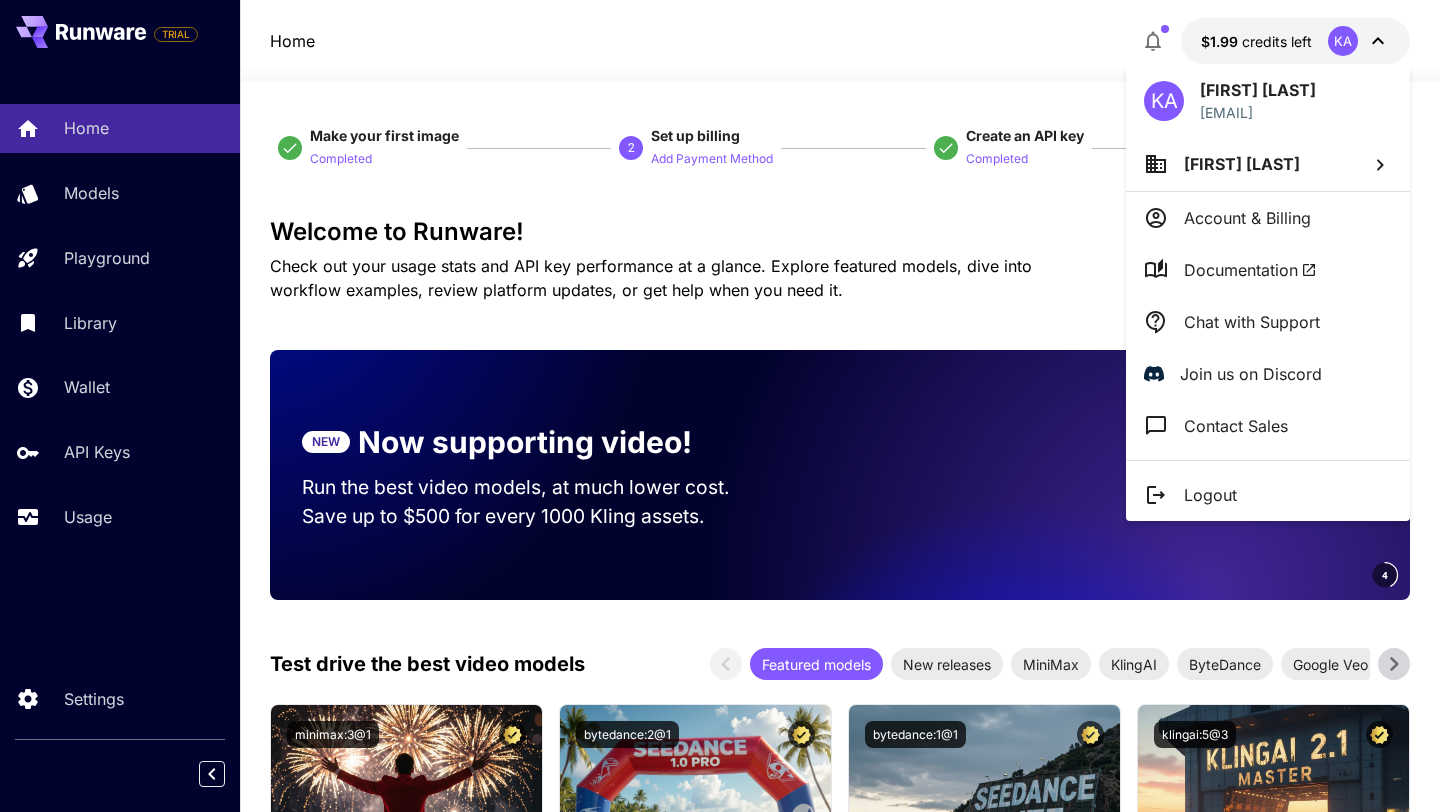 click at bounding box center (720, 406) 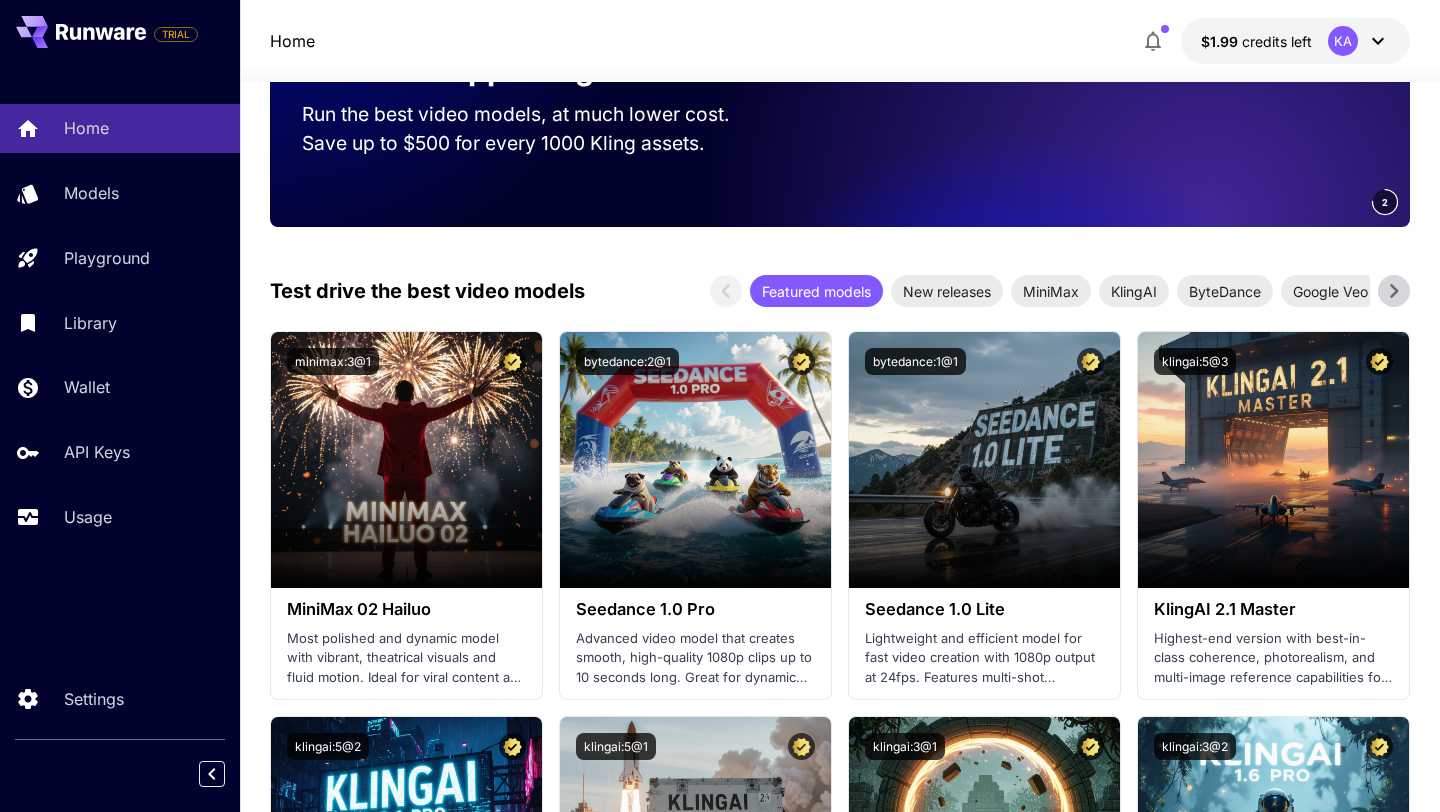 scroll, scrollTop: 451, scrollLeft: 0, axis: vertical 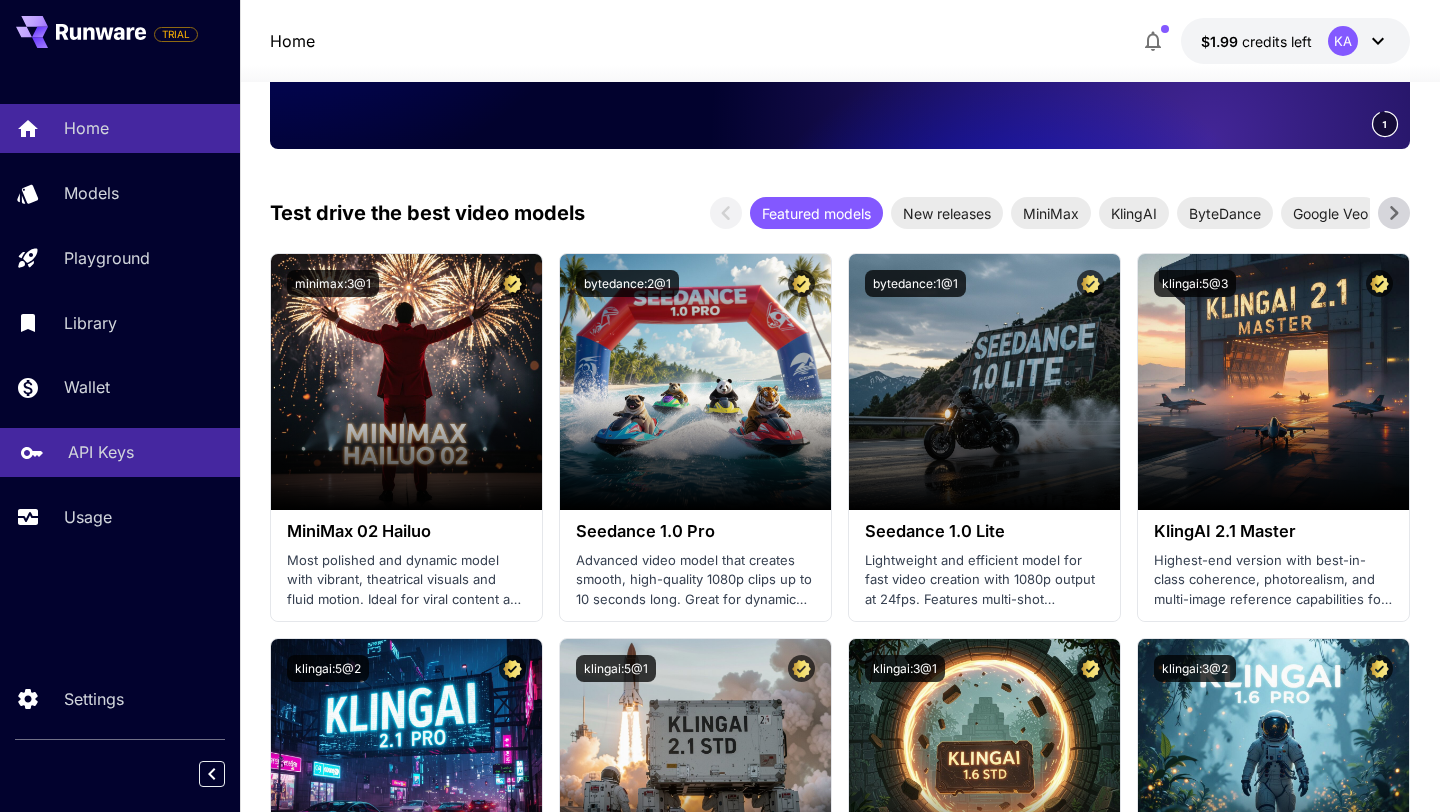 click on "API Keys" at bounding box center [101, 452] 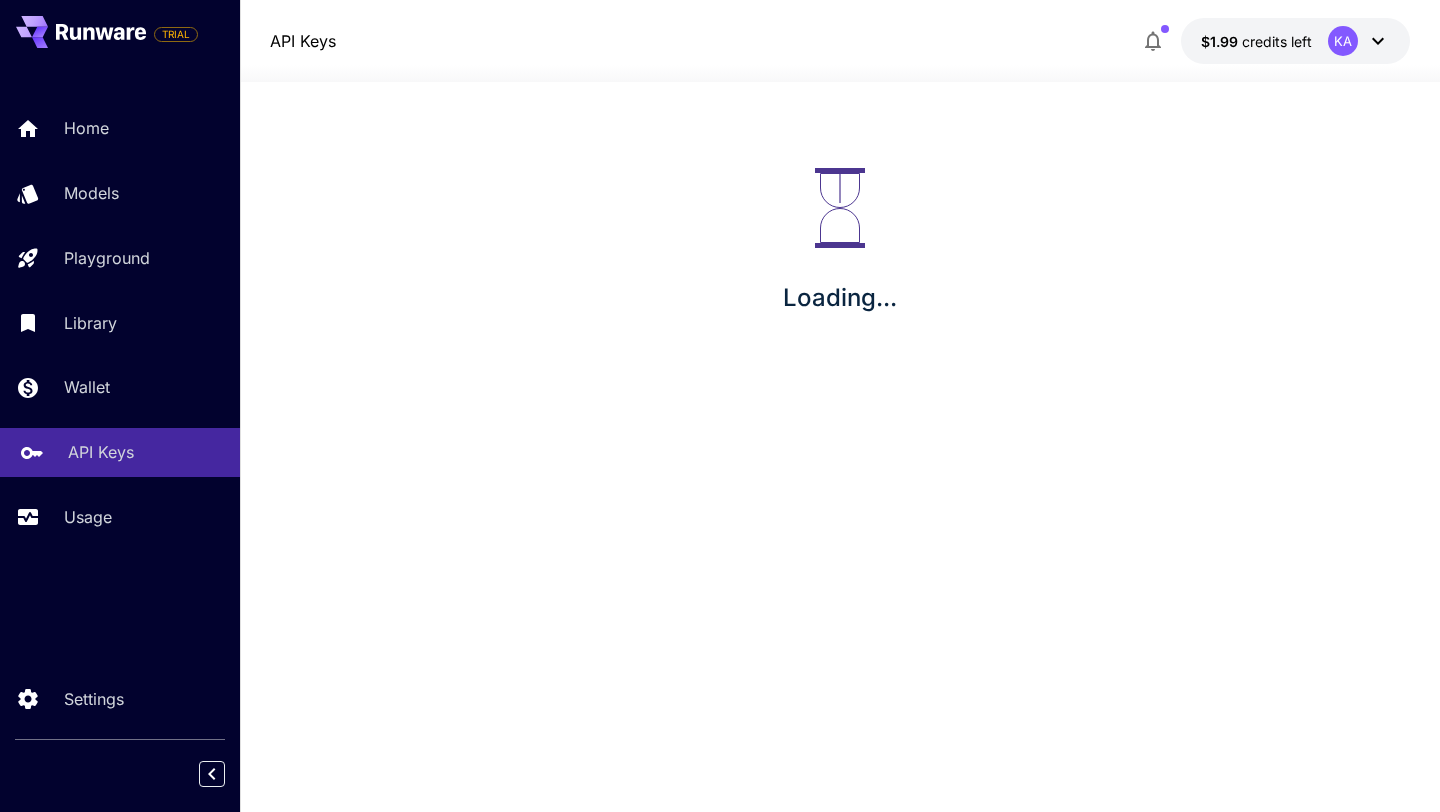scroll, scrollTop: 0, scrollLeft: 0, axis: both 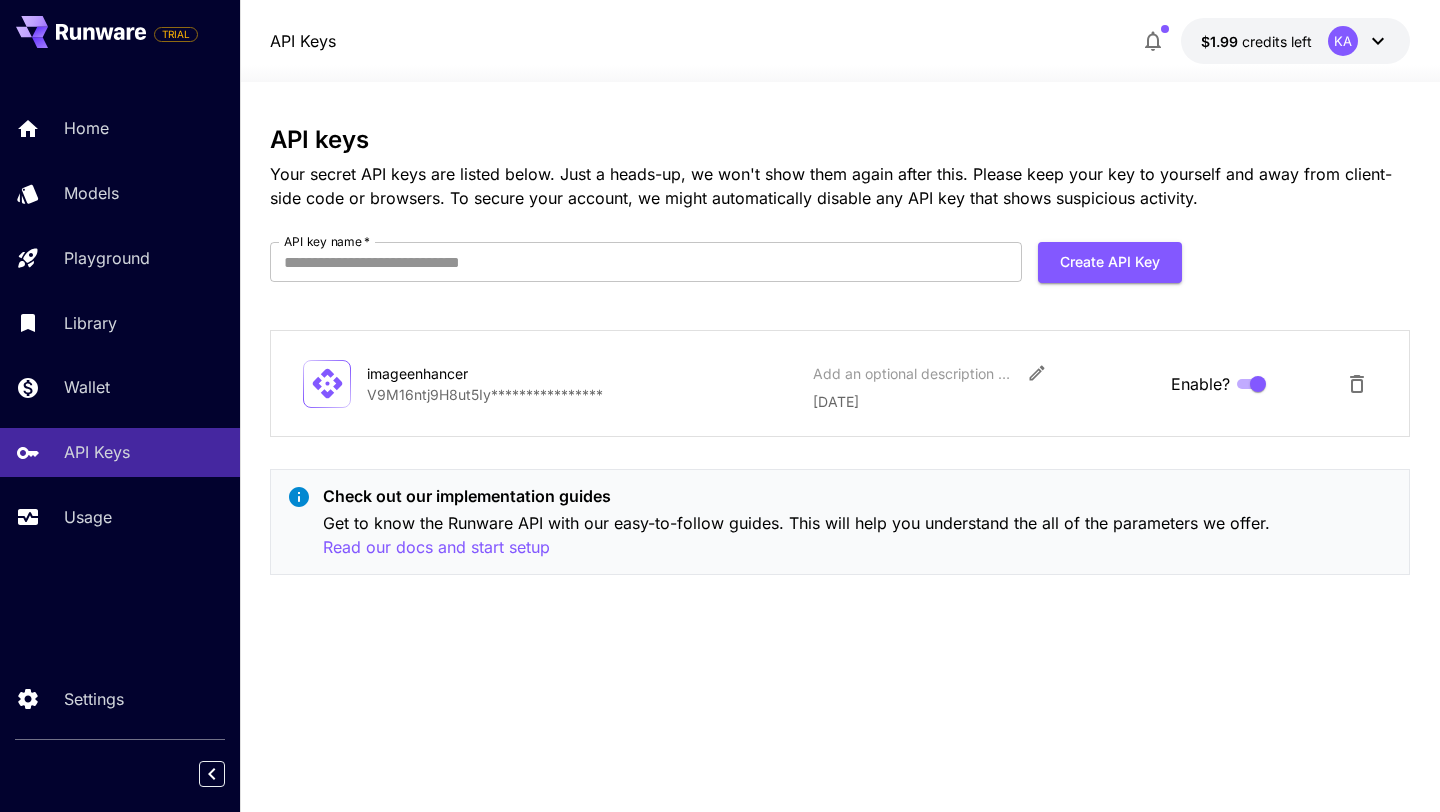 click on "**********" at bounding box center (582, 394) 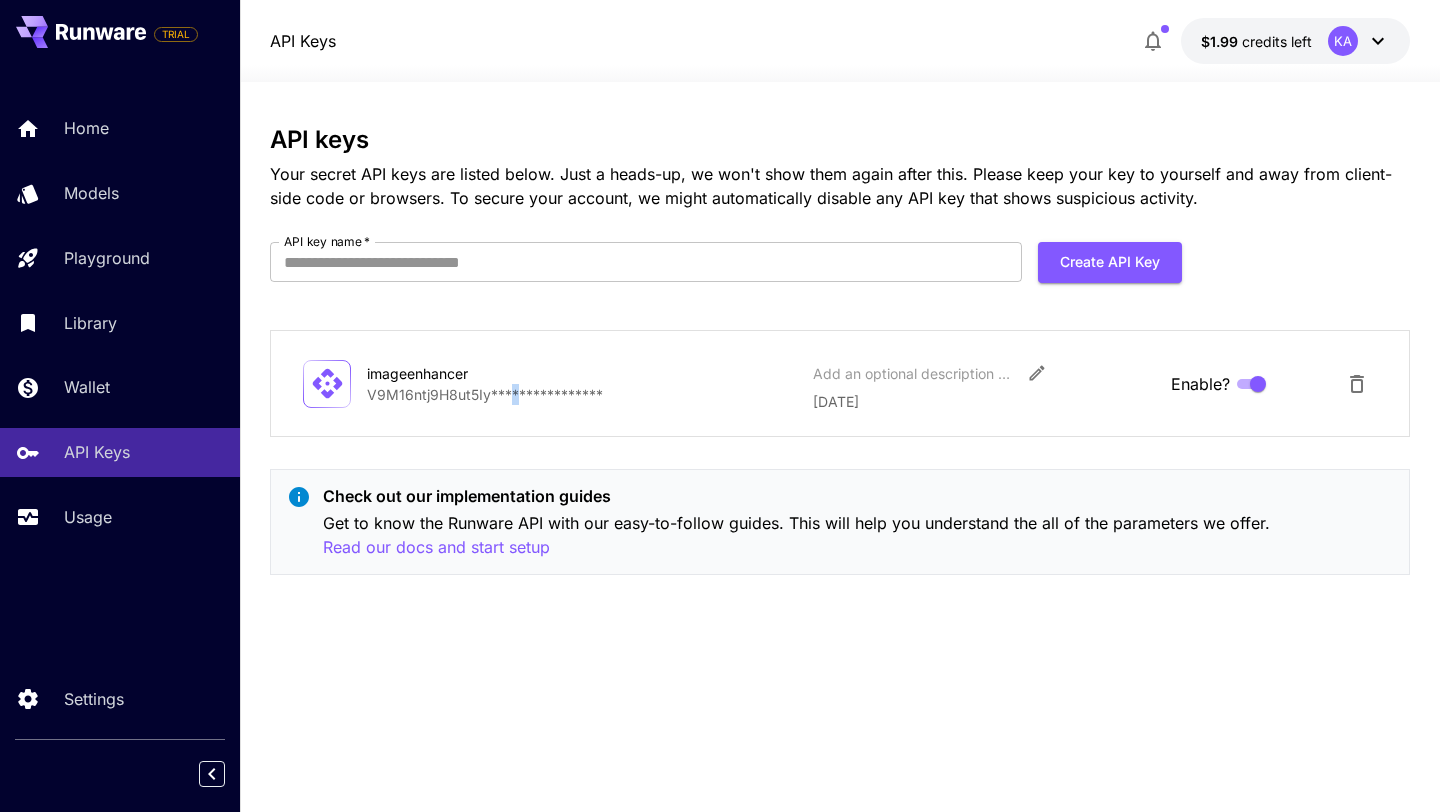 click on "**********" at bounding box center [582, 394] 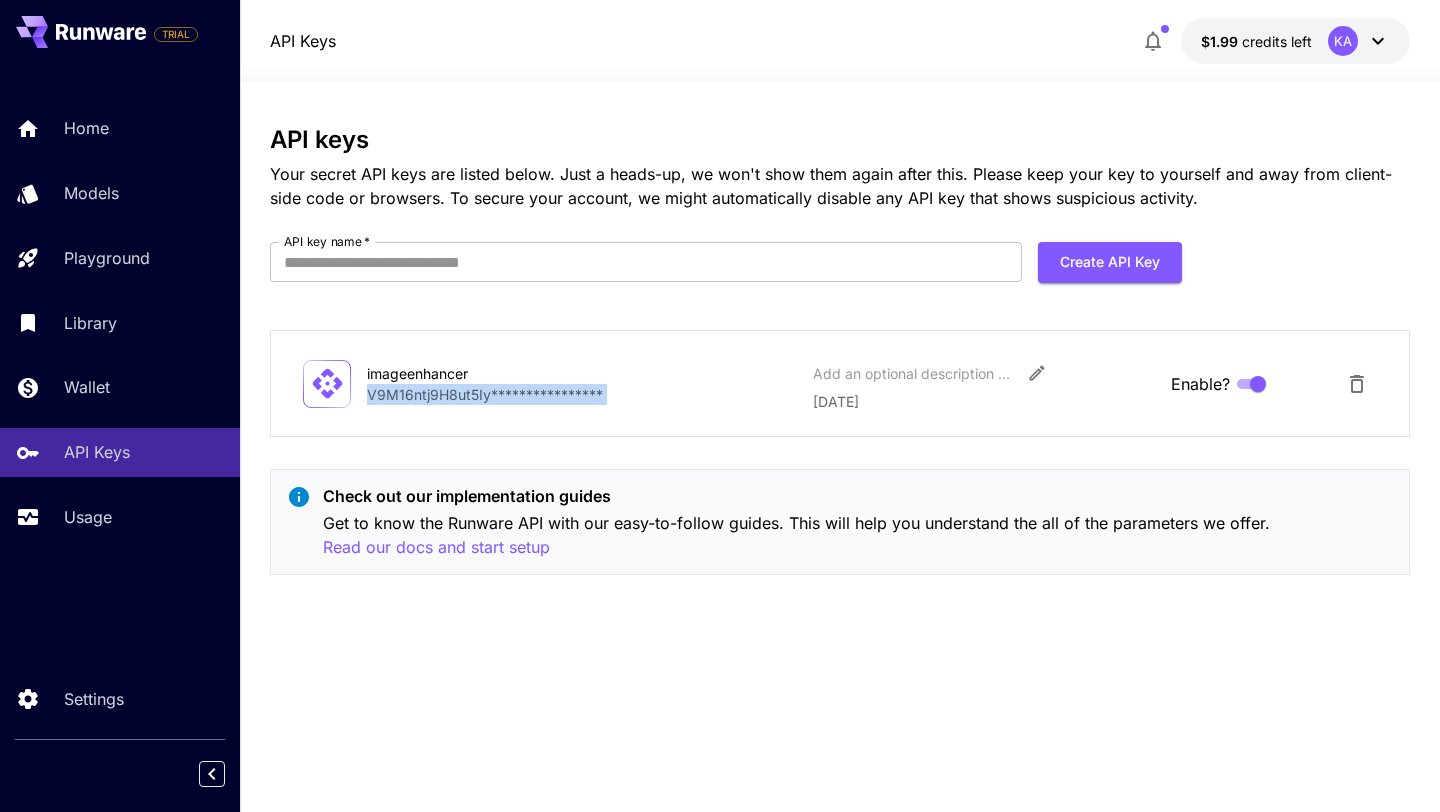 click on "**********" at bounding box center (582, 394) 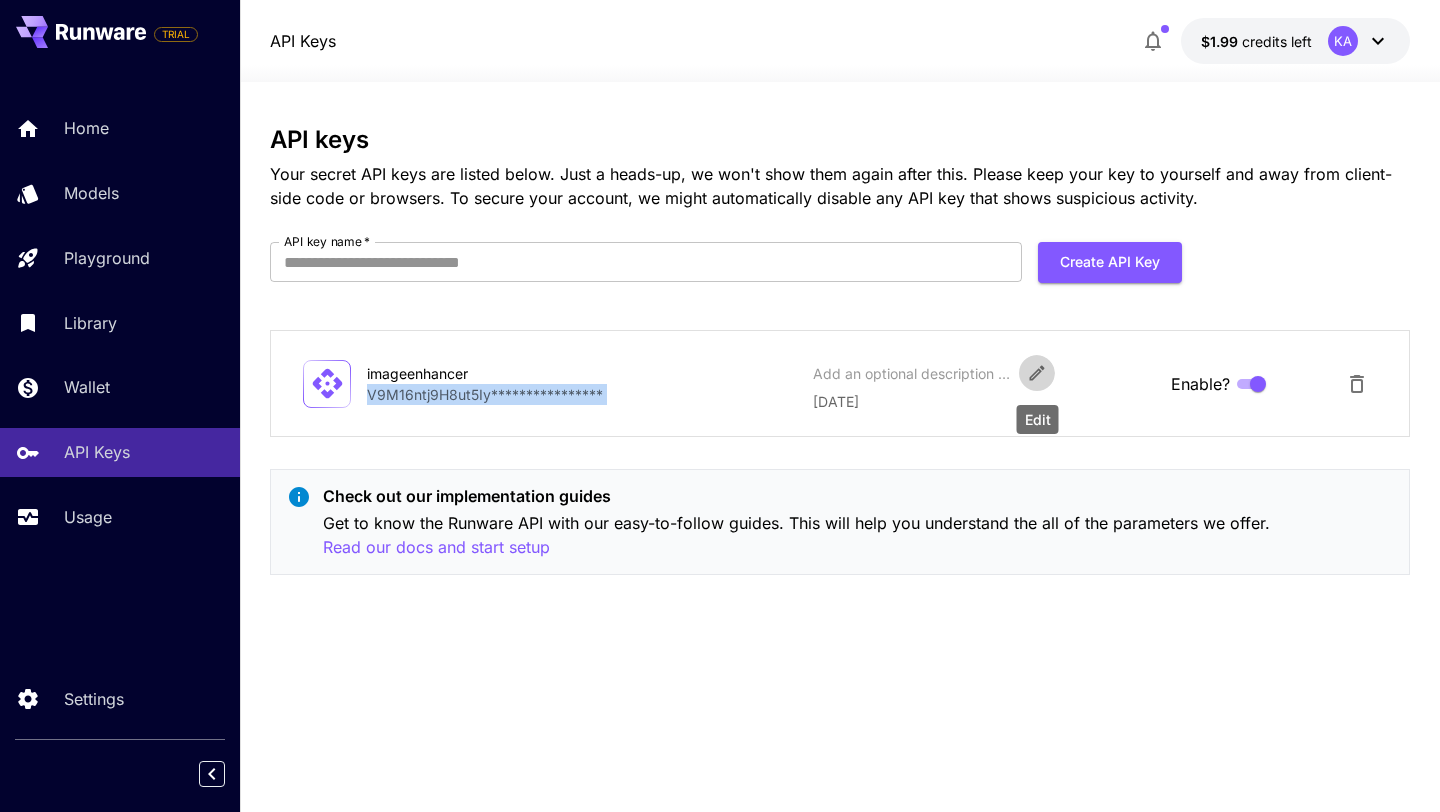 click 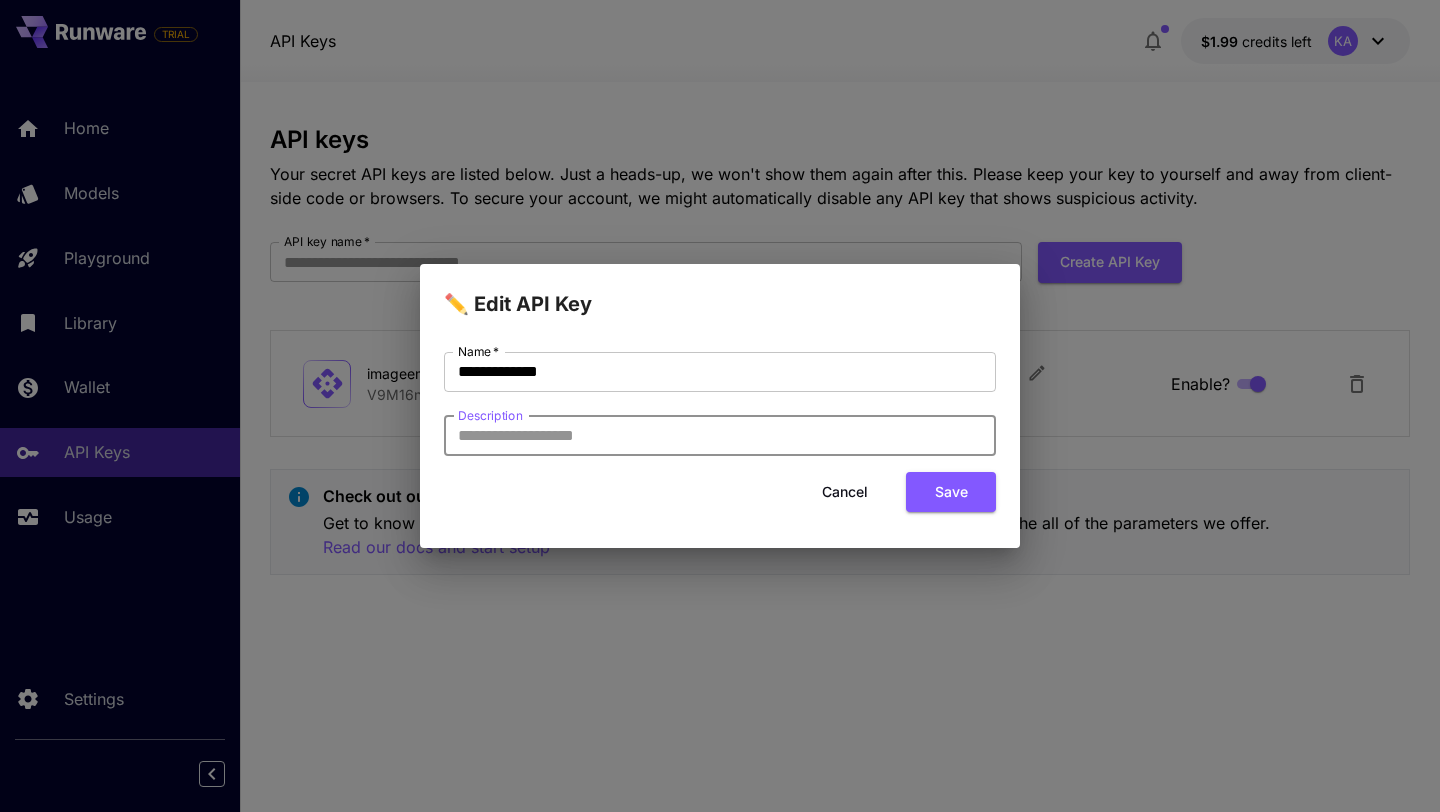 click on "Description" at bounding box center (720, 436) 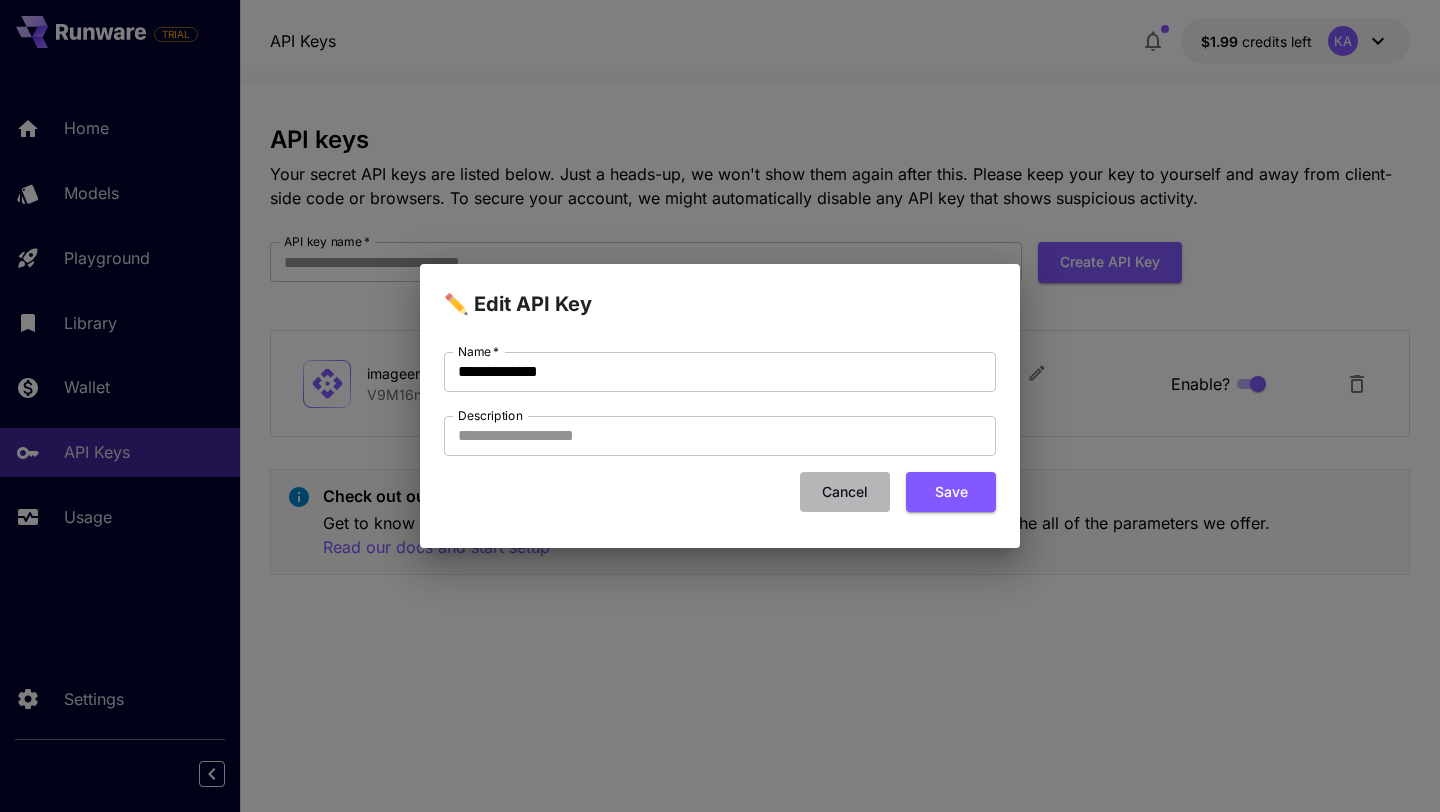 click on "Cancel" at bounding box center (845, 492) 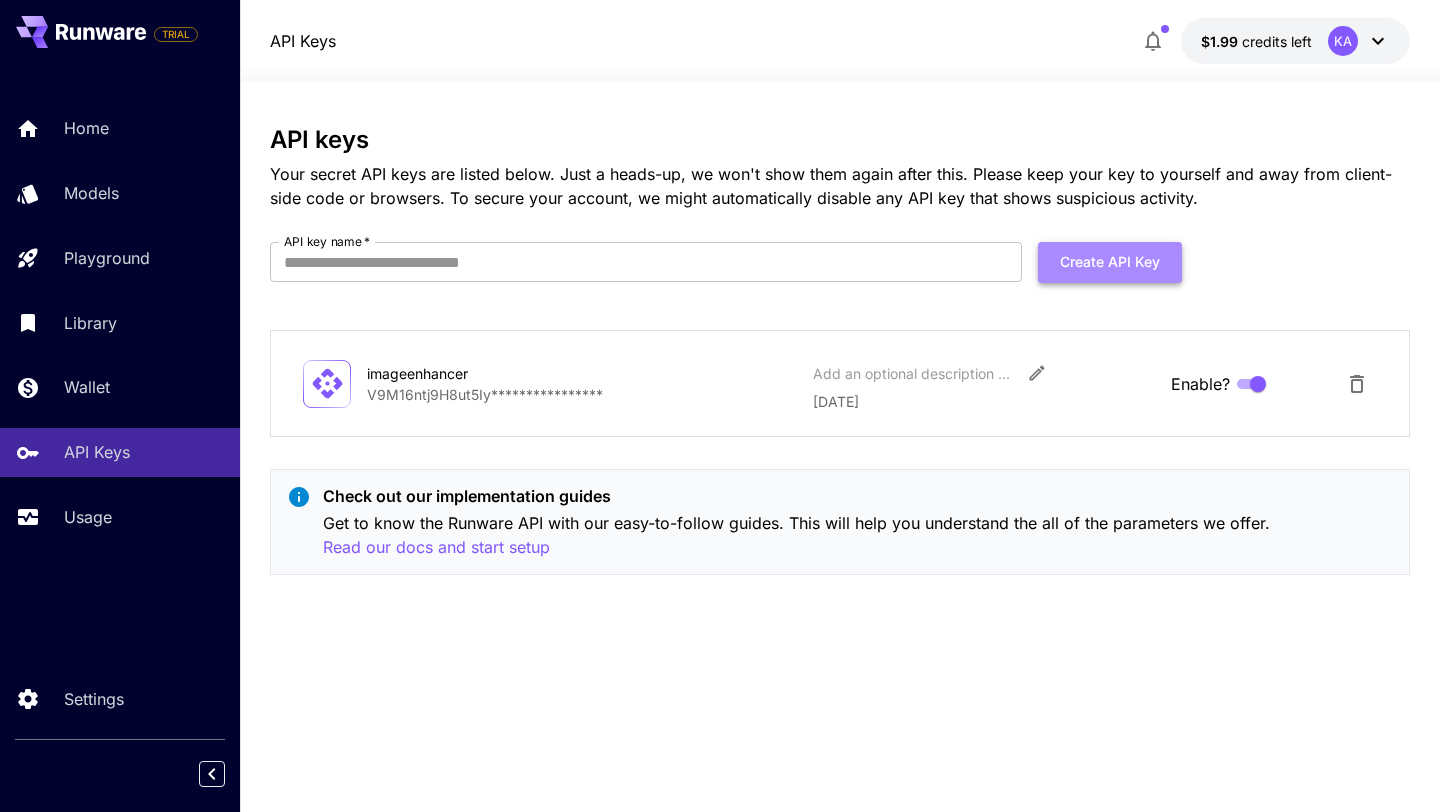 click on "Create API Key" at bounding box center (1110, 262) 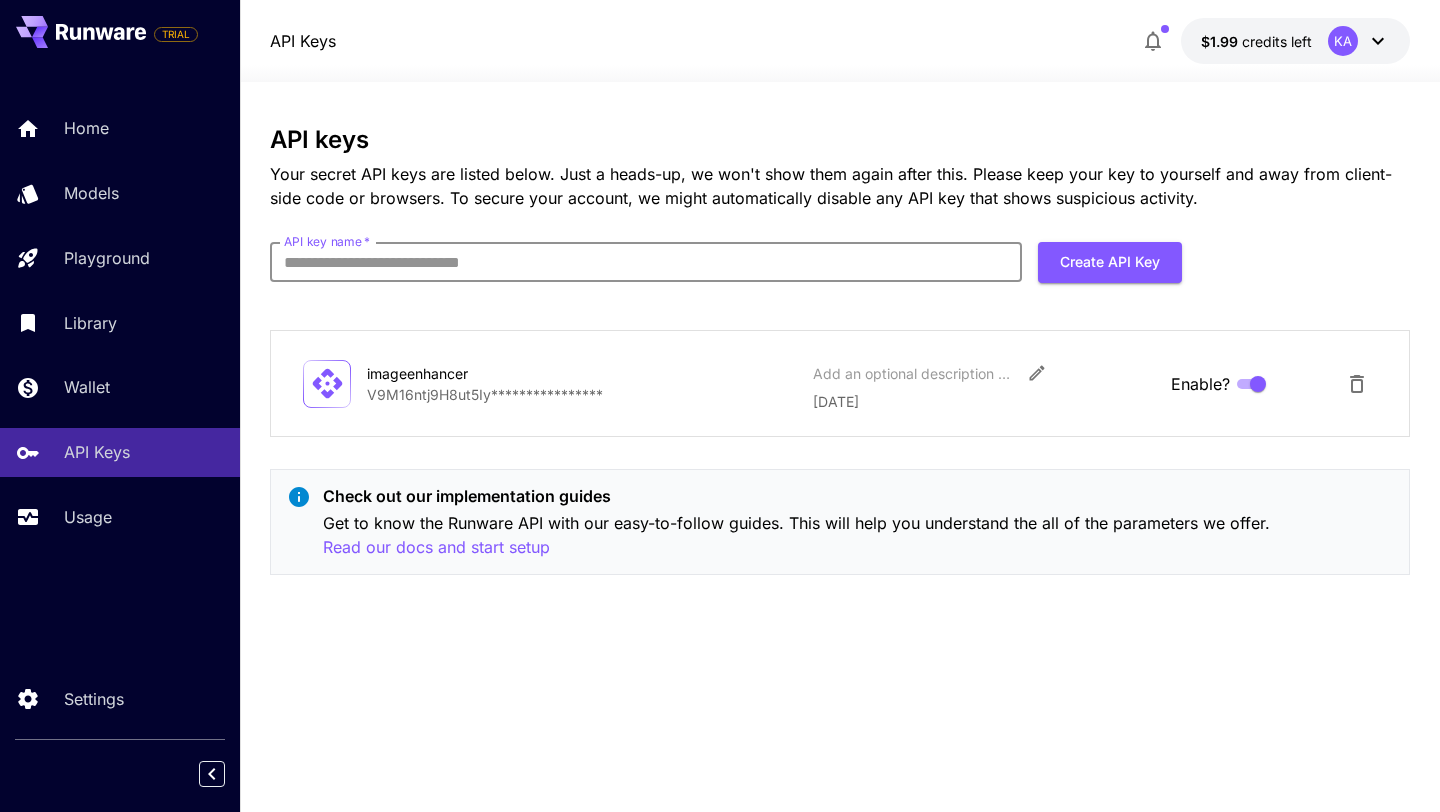 click on "API key name   *" at bounding box center (646, 262) 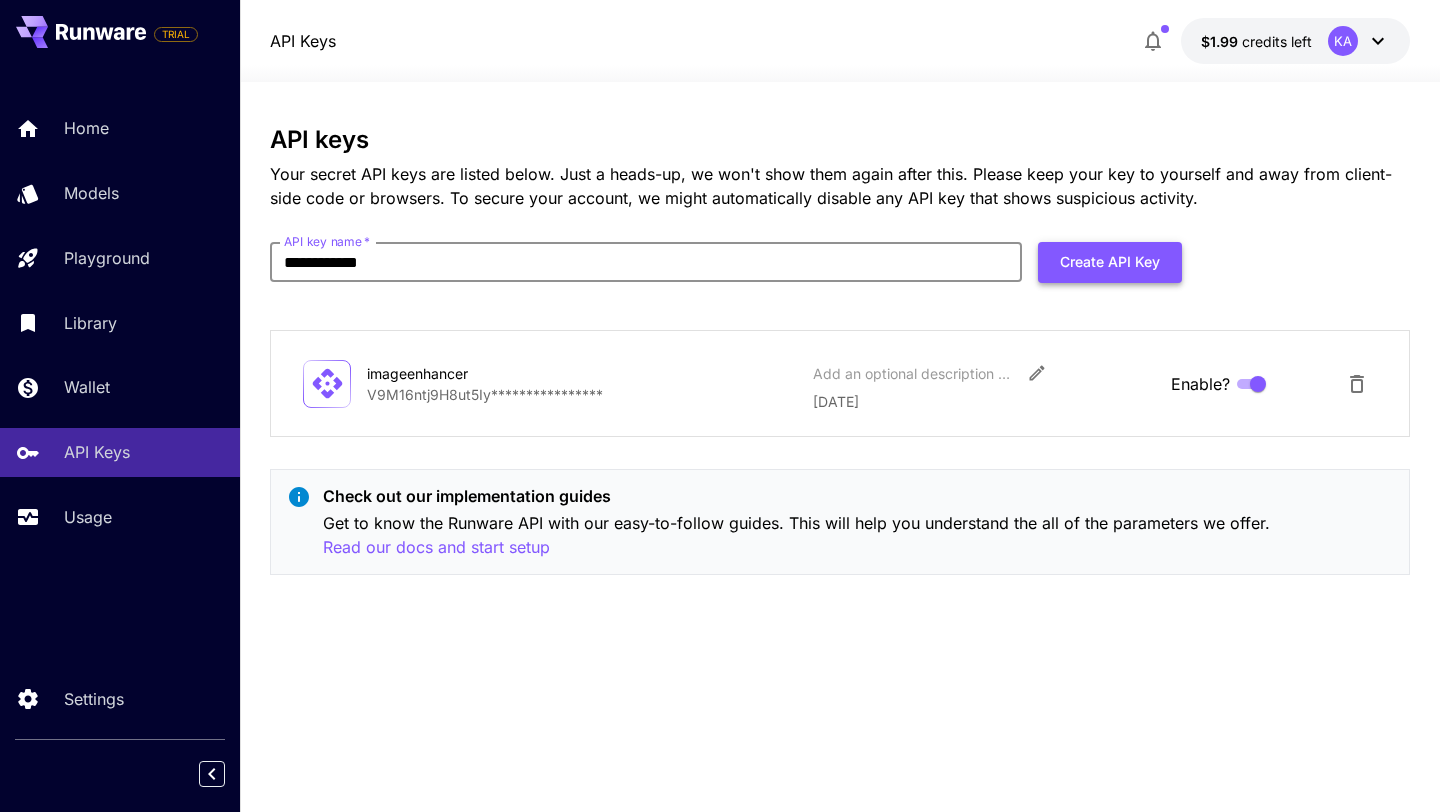 type on "**********" 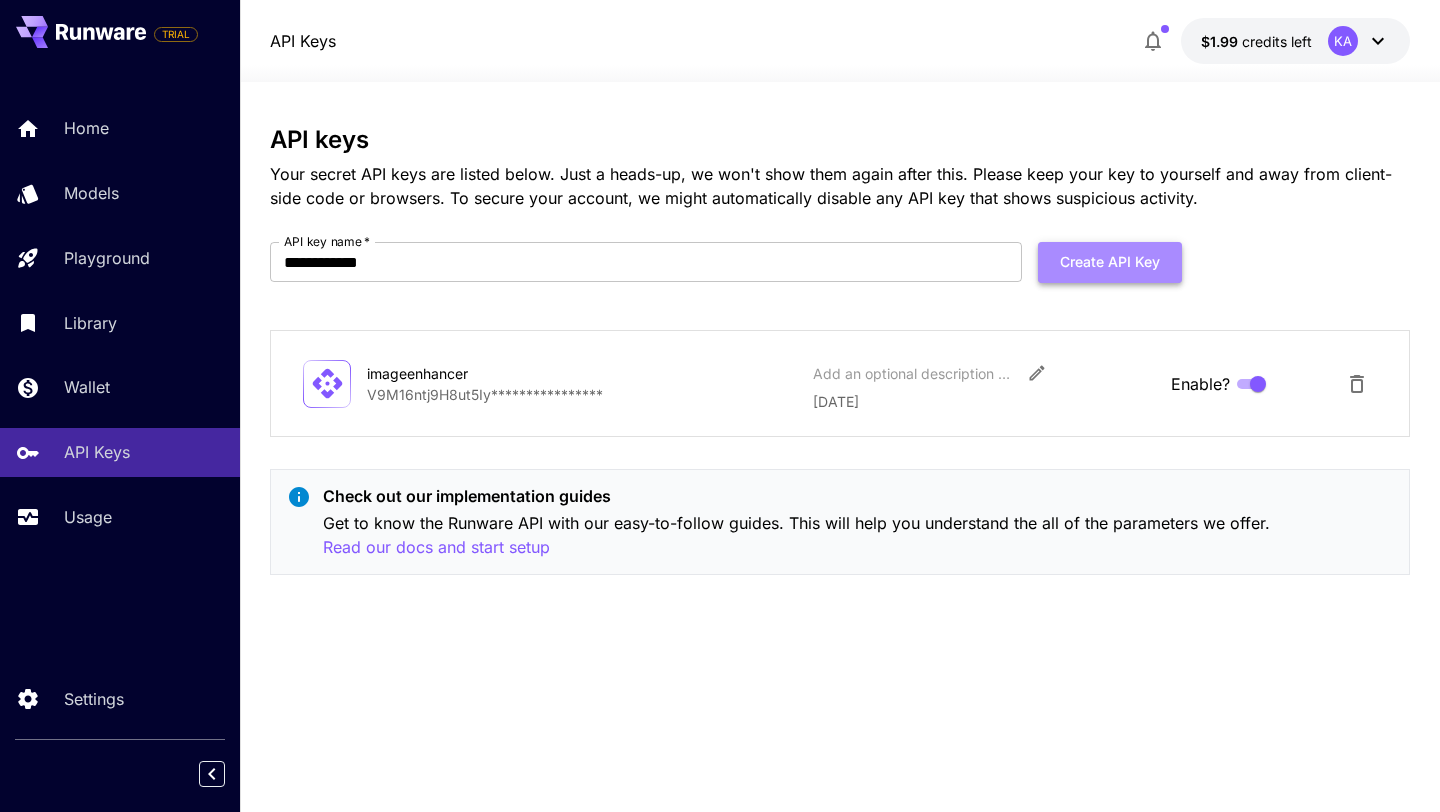 click on "Create API Key" at bounding box center [1110, 262] 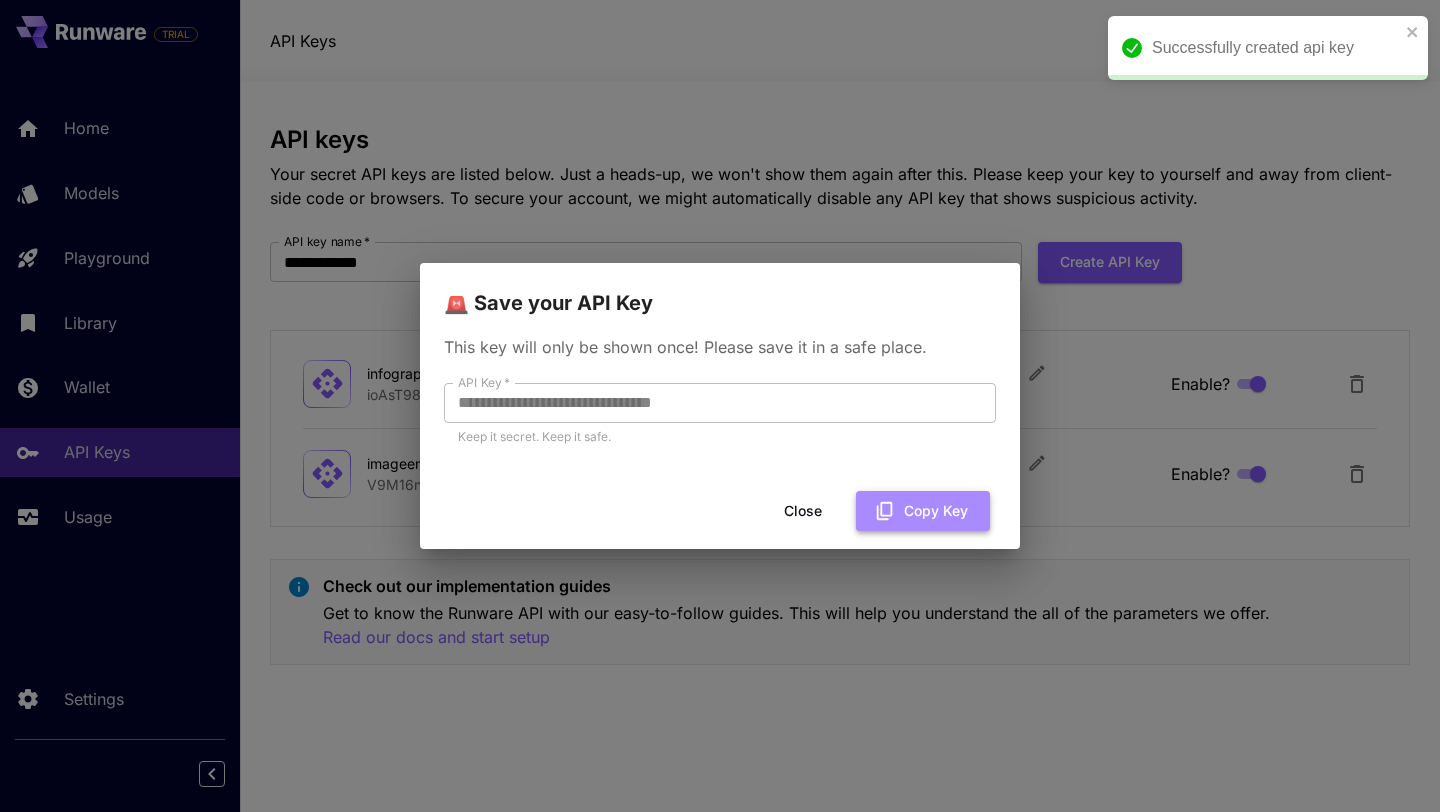click 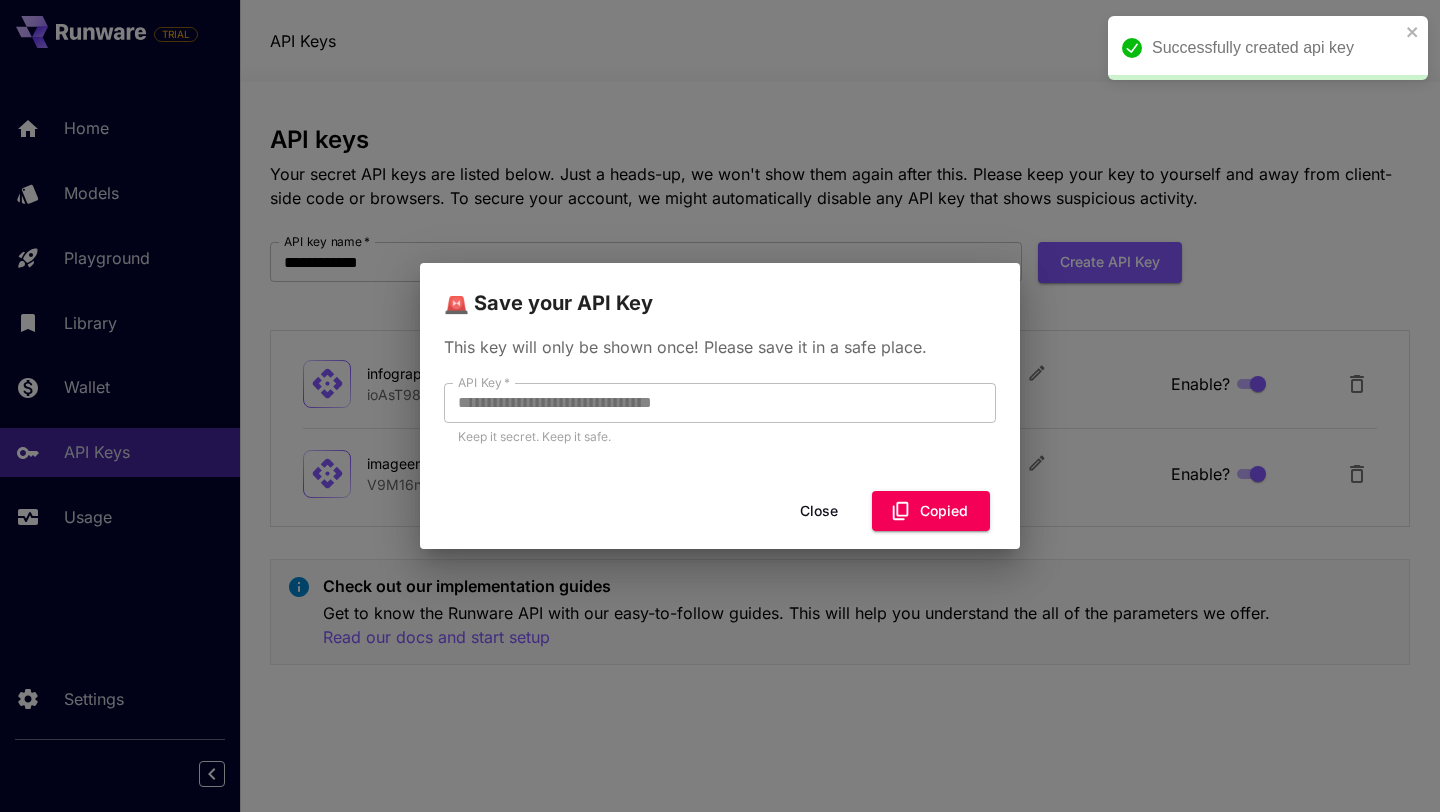 click on "**********" at bounding box center (720, 406) 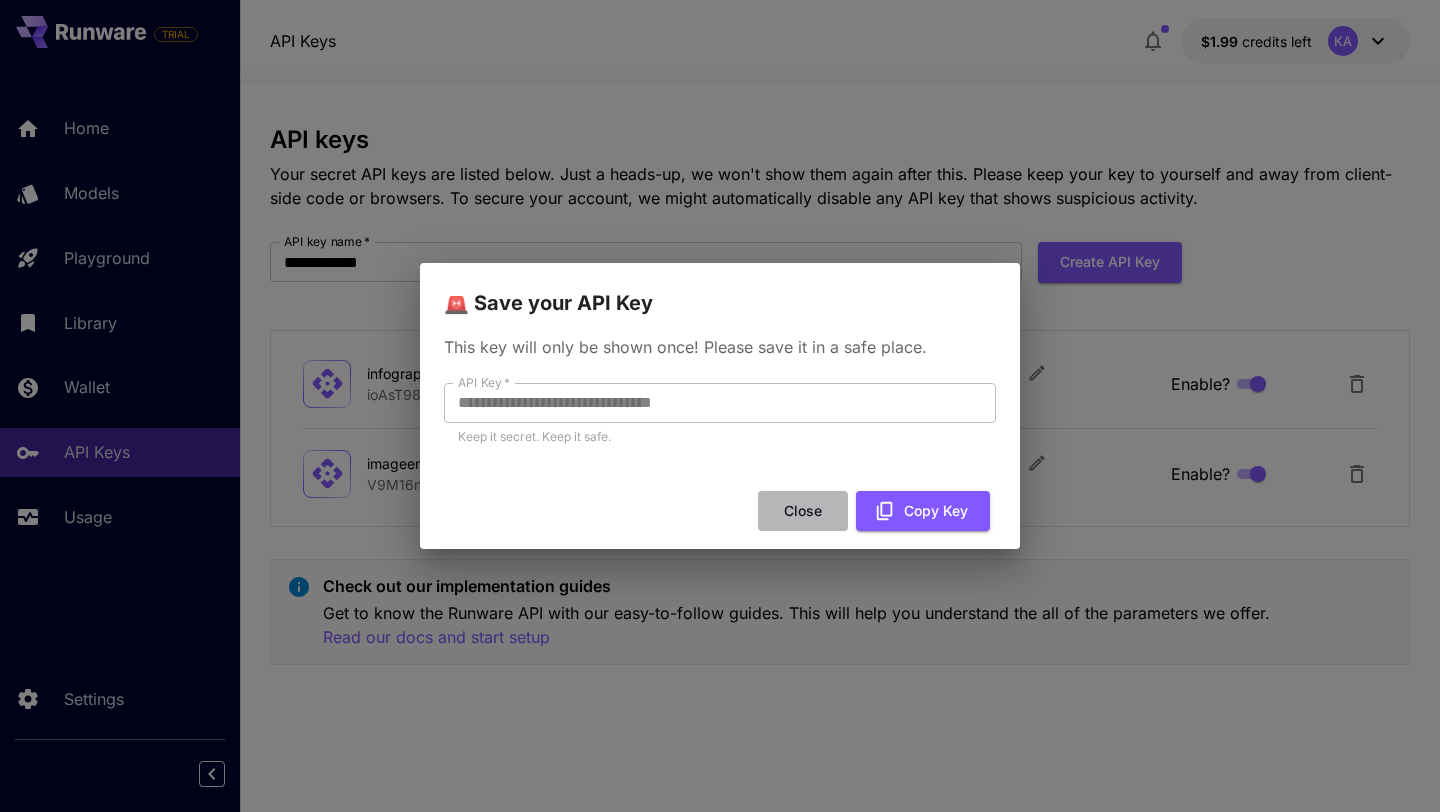 click on "Close" at bounding box center [803, 511] 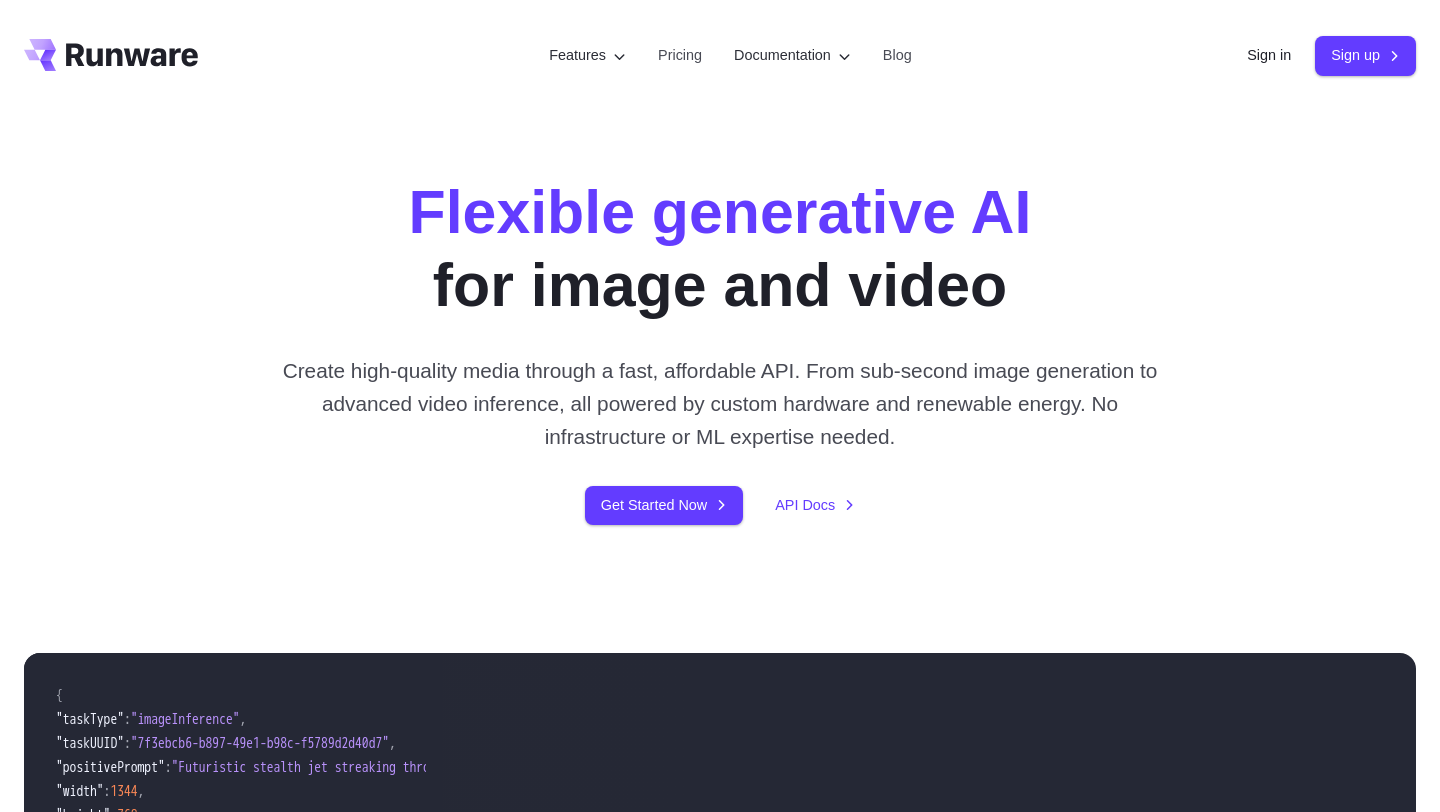 scroll, scrollTop: 0, scrollLeft: 0, axis: both 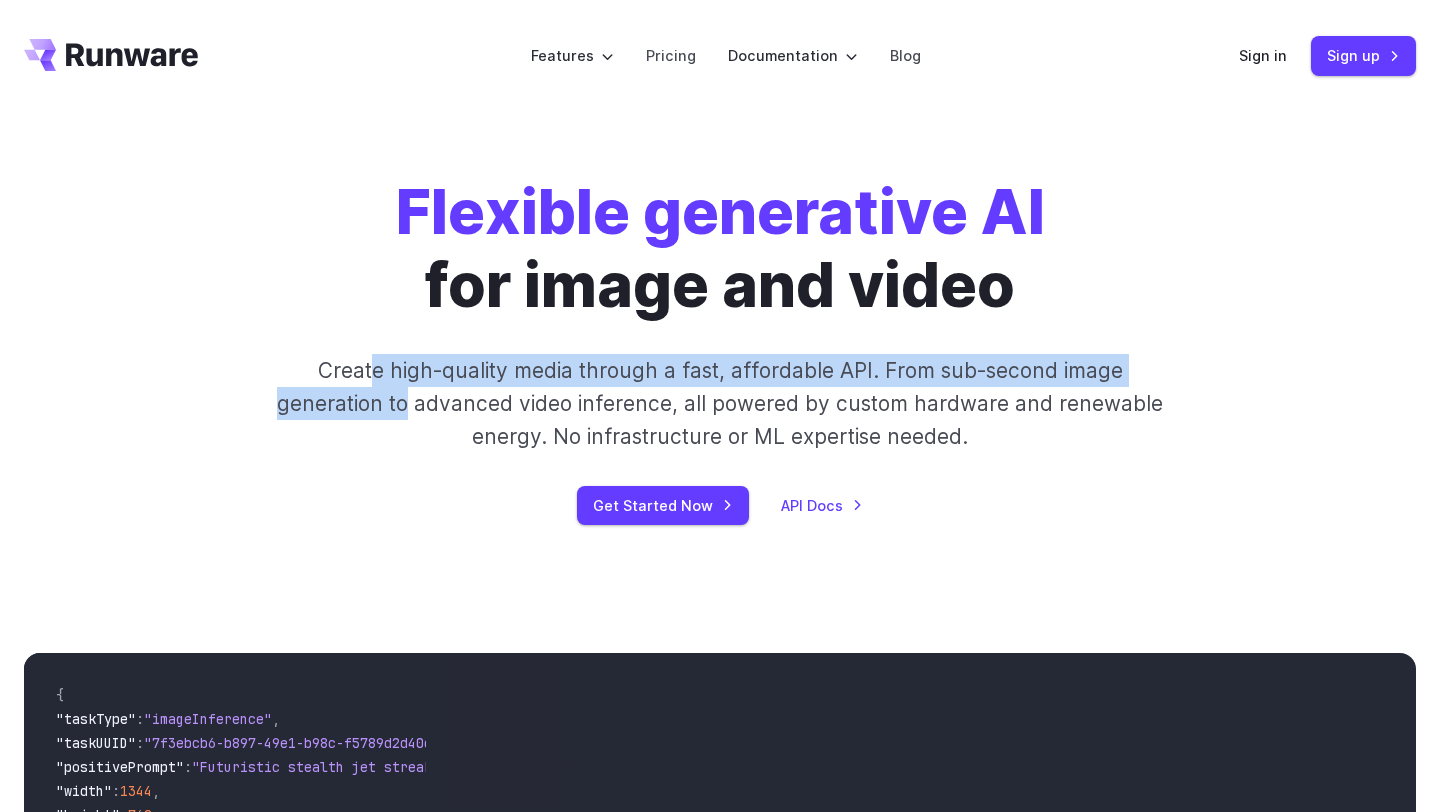 drag, startPoint x: 378, startPoint y: 369, endPoint x: 414, endPoint y: 403, distance: 49.517673 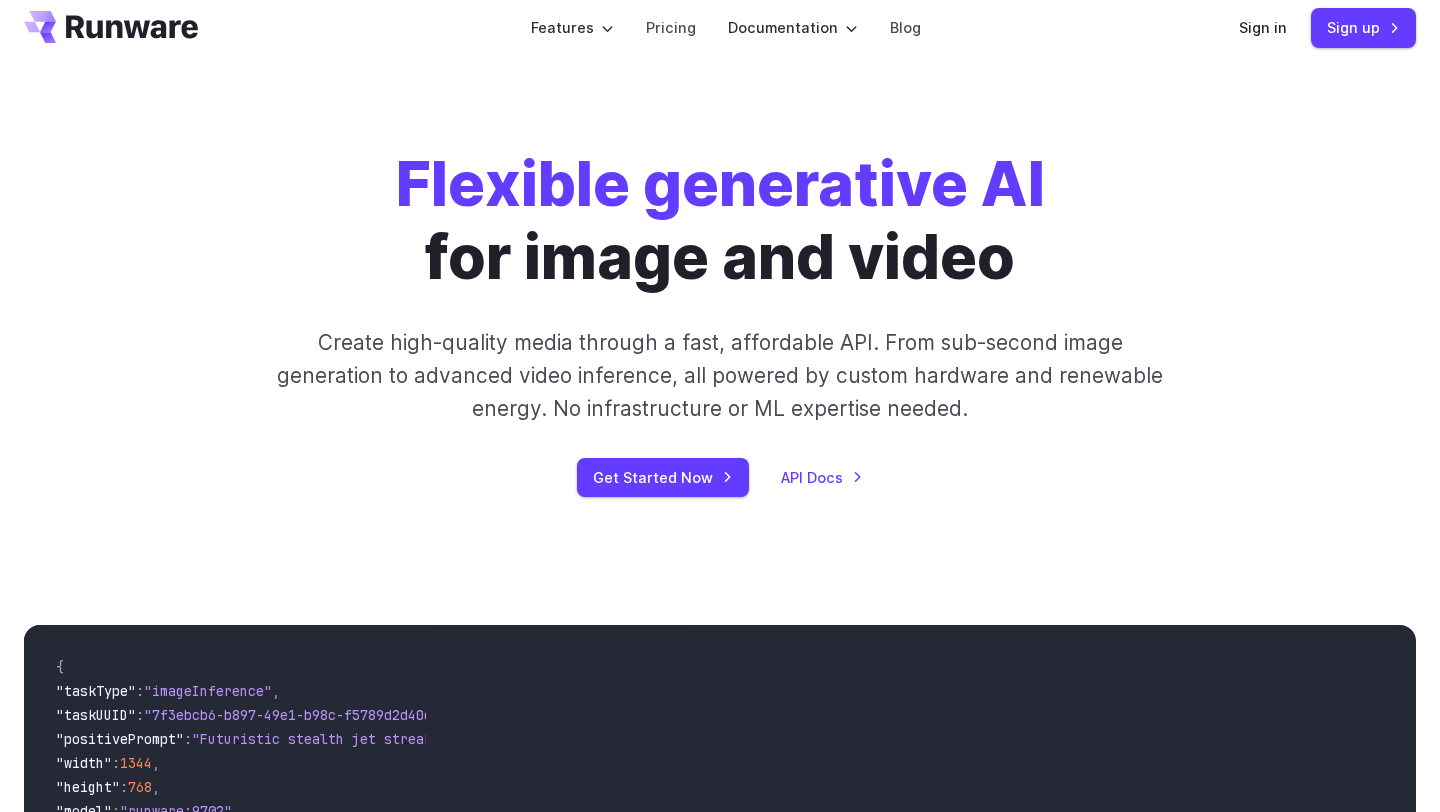 scroll, scrollTop: 30, scrollLeft: 0, axis: vertical 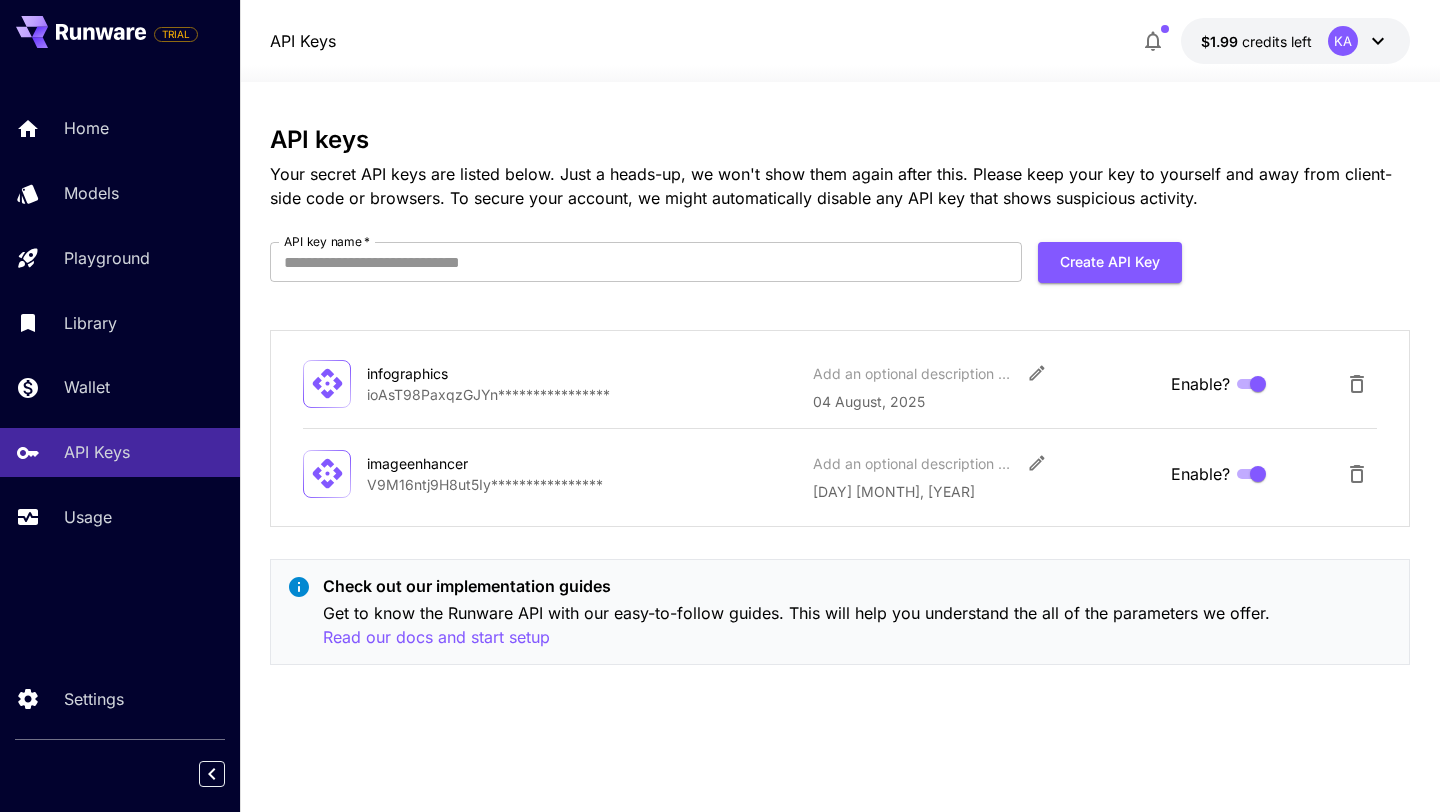 click on "credits left" at bounding box center (1277, 41) 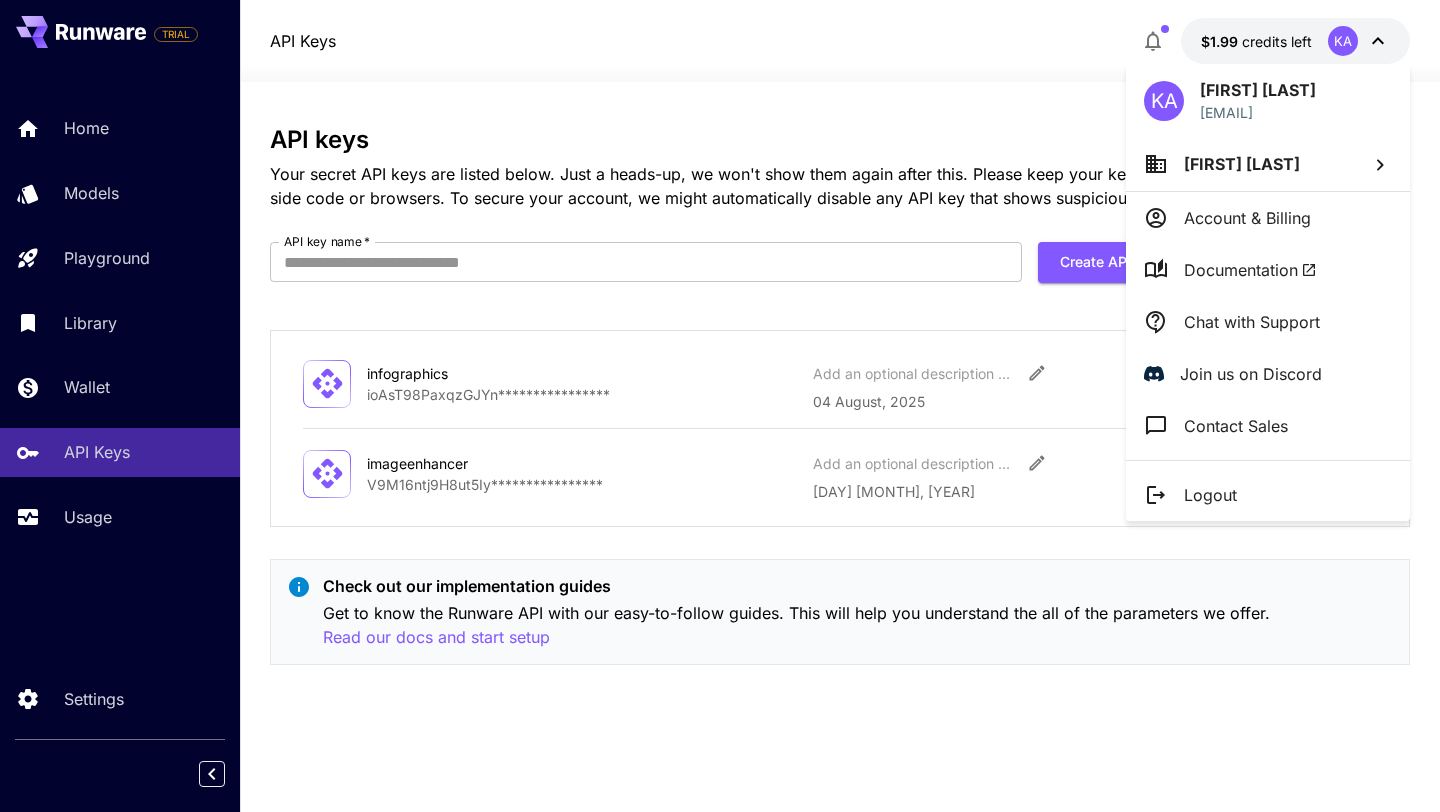 click at bounding box center (720, 406) 